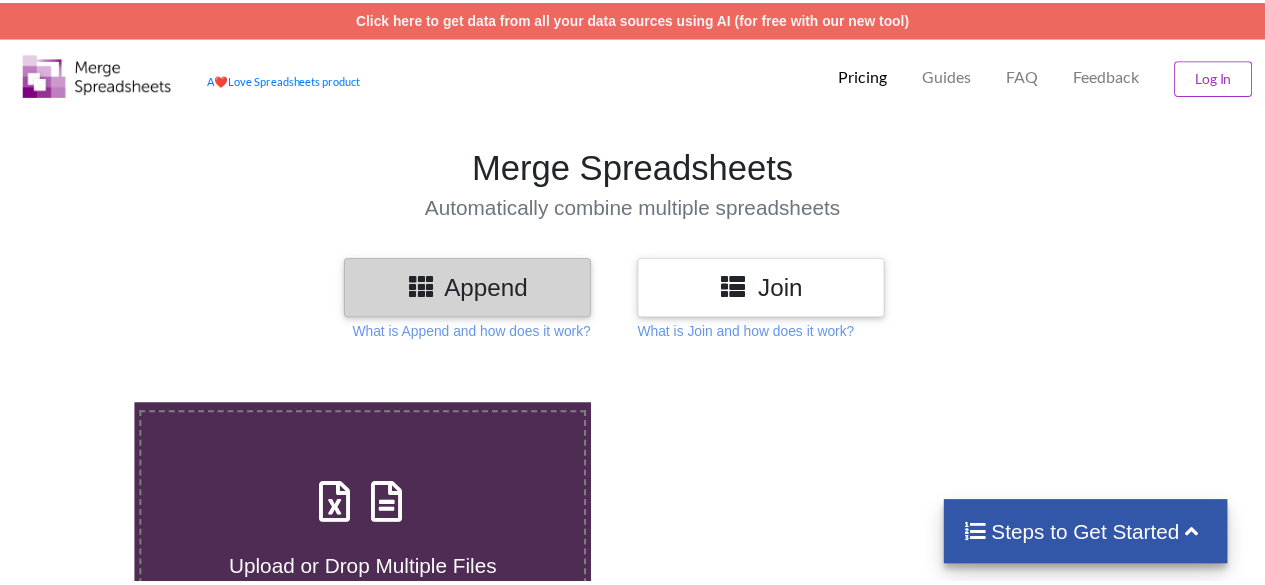 scroll, scrollTop: 0, scrollLeft: 0, axis: both 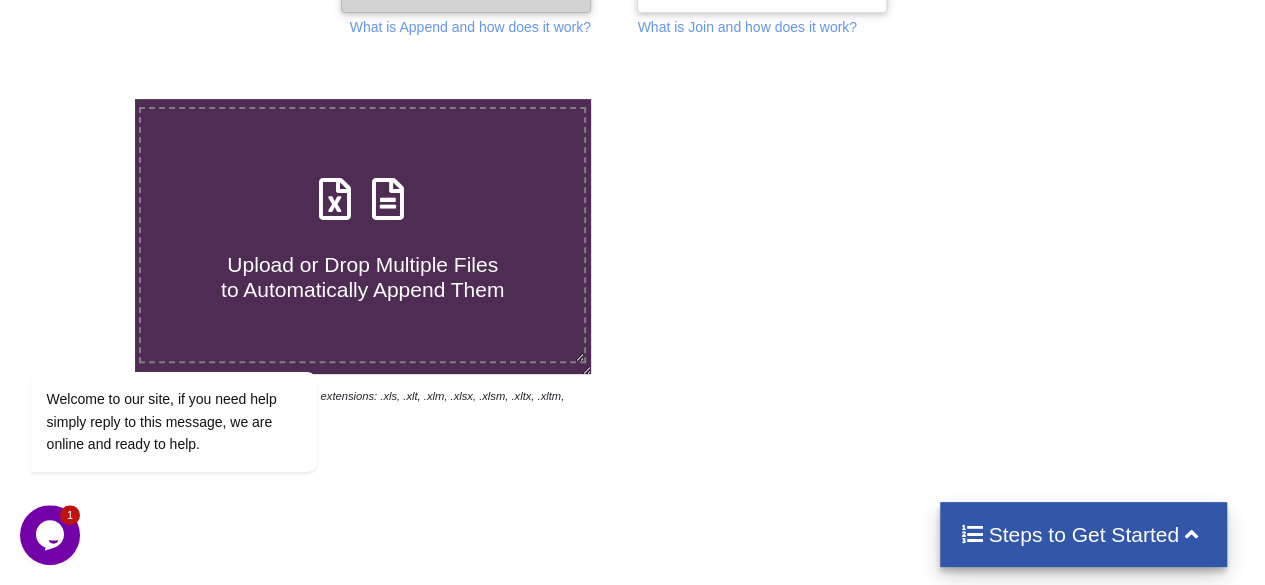 click on "Upload or Drop Multiple Files  to Automatically Append Them" at bounding box center (362, 265) 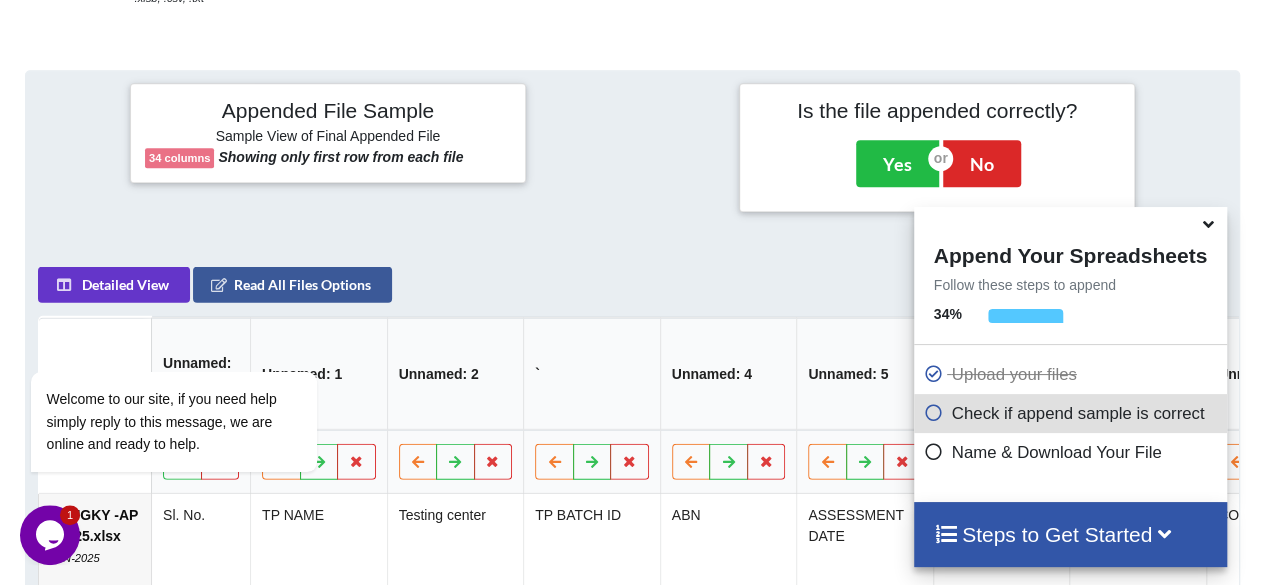 scroll, scrollTop: 792, scrollLeft: 0, axis: vertical 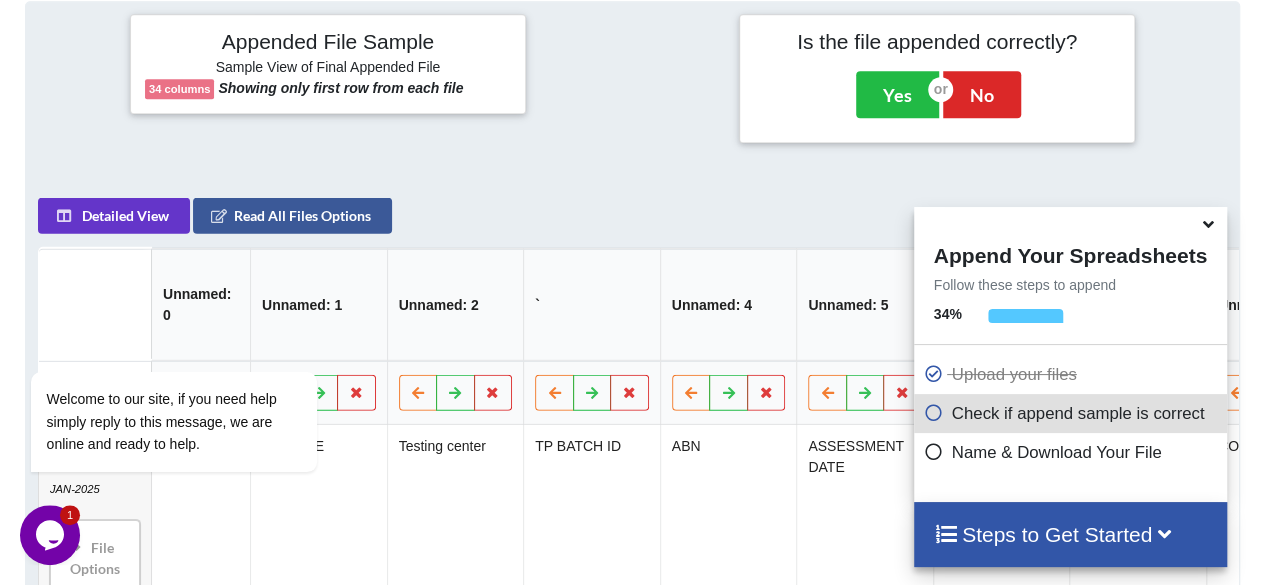 click at bounding box center (1208, 221) 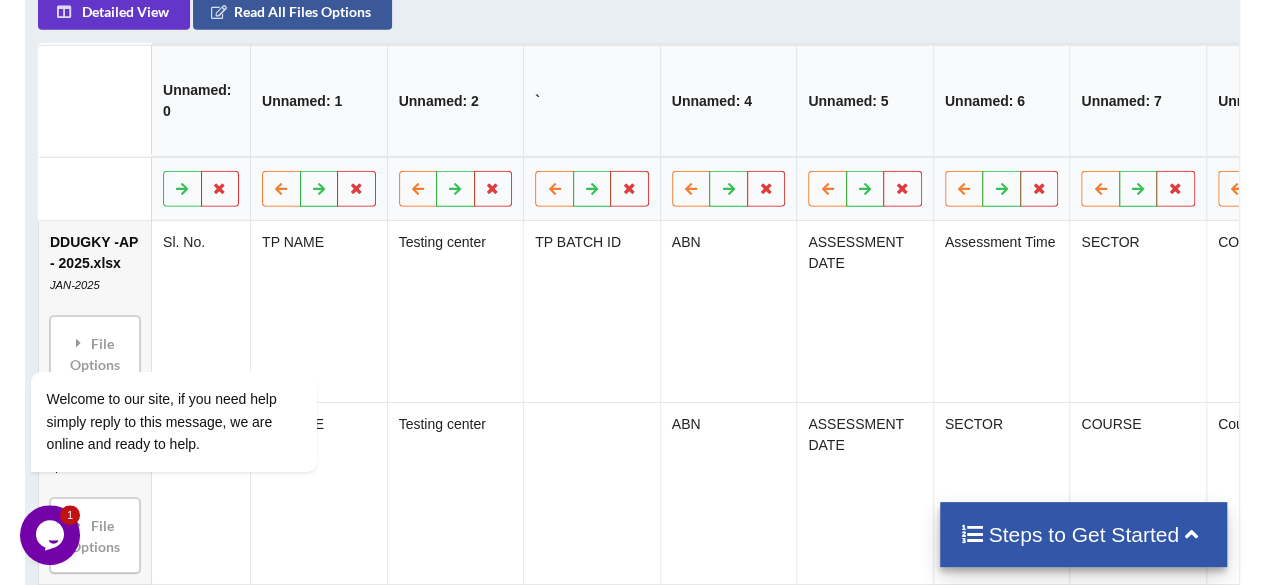 scroll, scrollTop: 993, scrollLeft: 0, axis: vertical 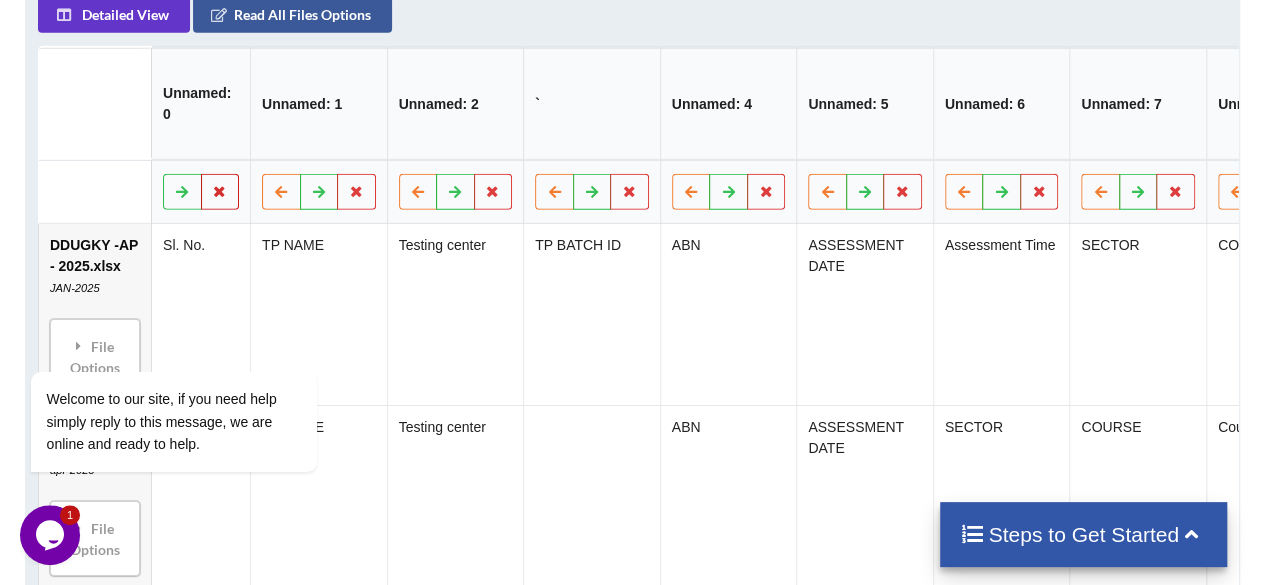 click at bounding box center (220, 191) 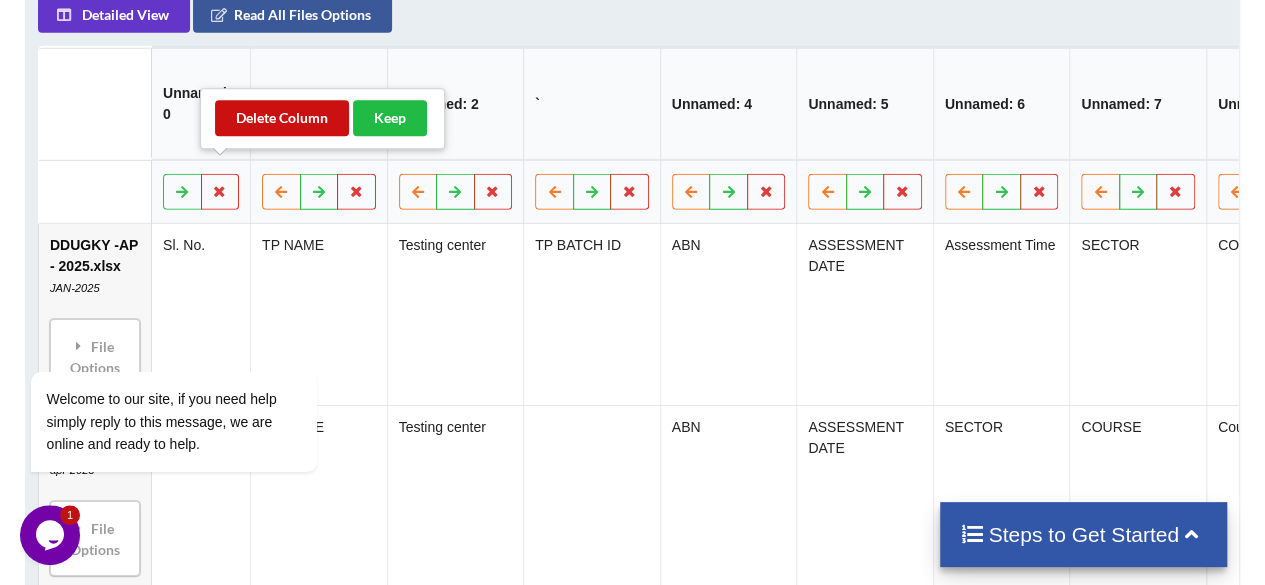 click on "Delete Column" at bounding box center [282, 118] 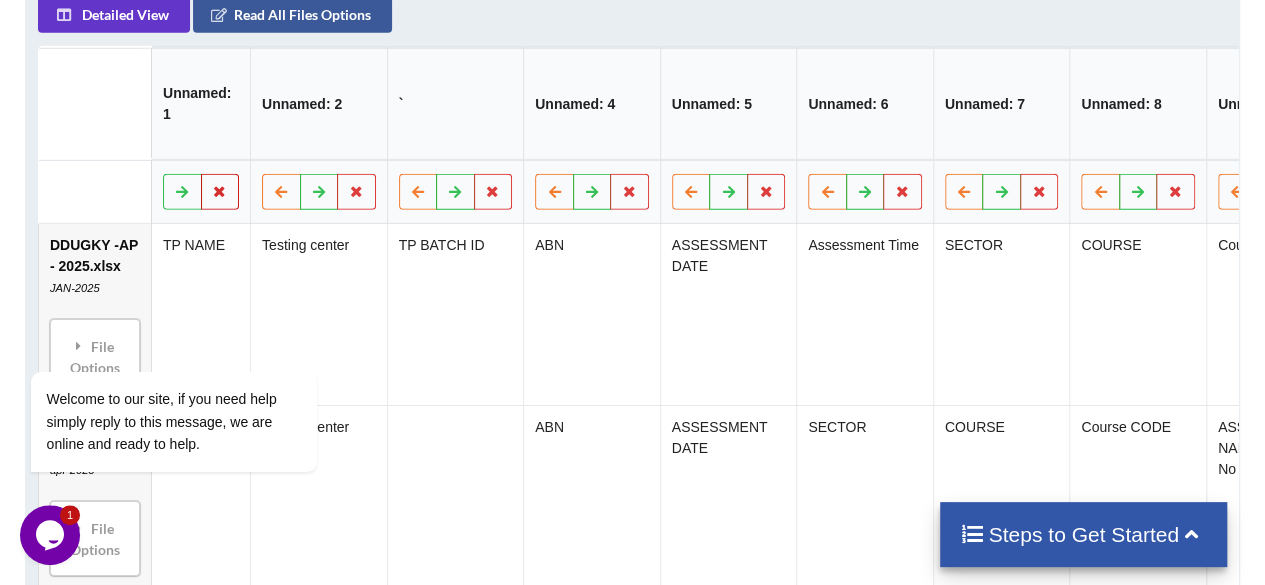 click at bounding box center (220, 190) 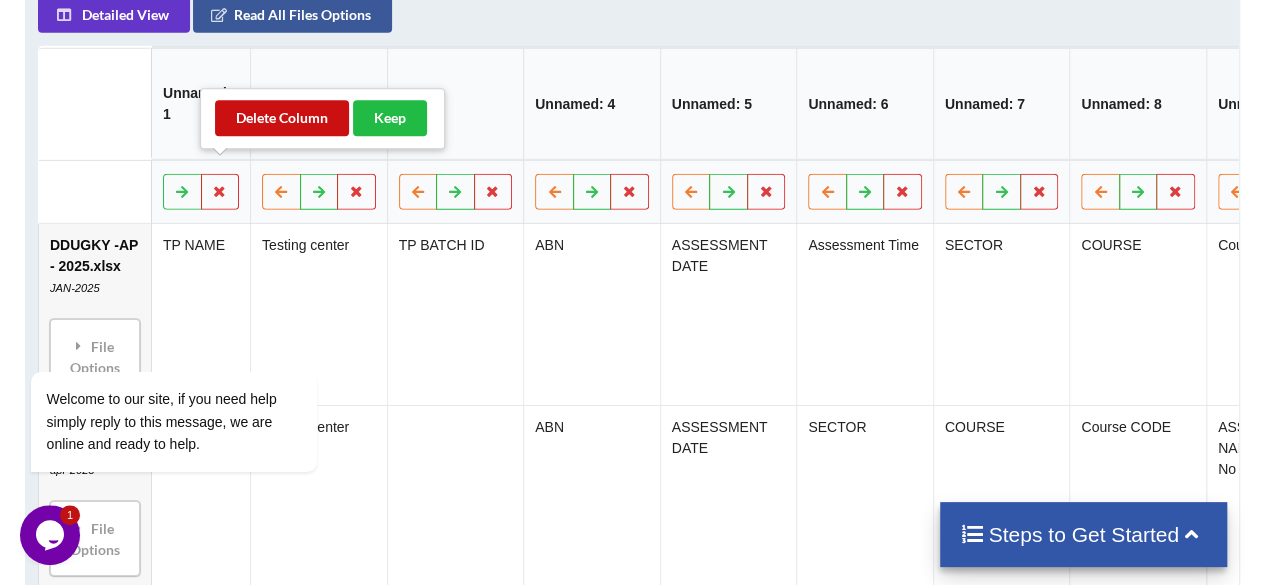 click on "Delete Column" at bounding box center (282, 118) 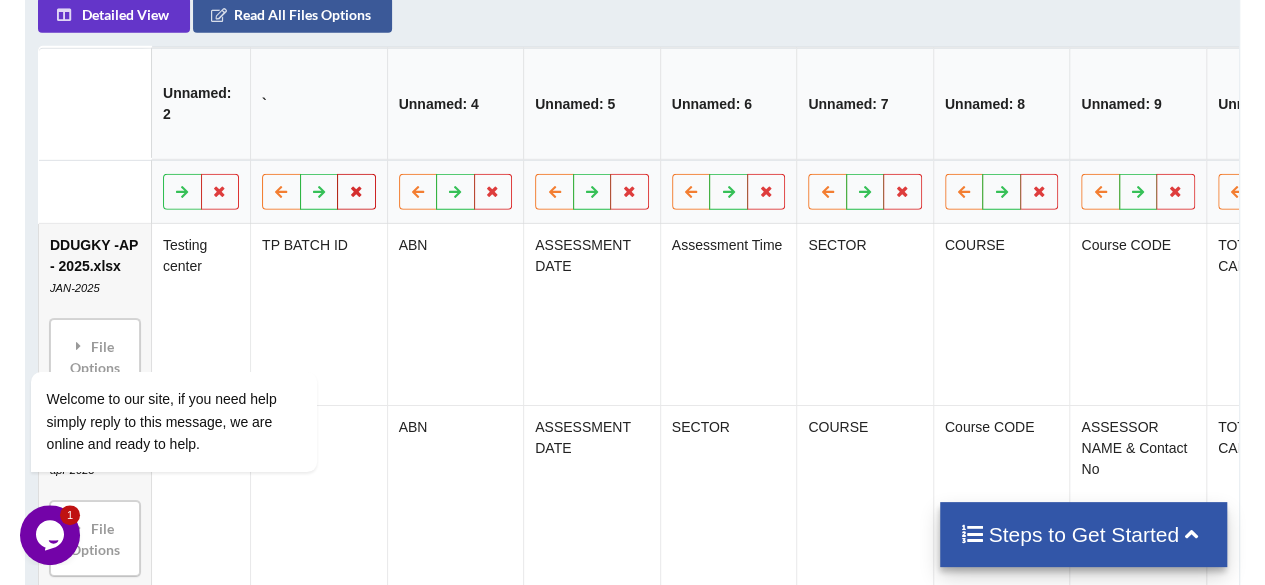 click at bounding box center [356, 190] 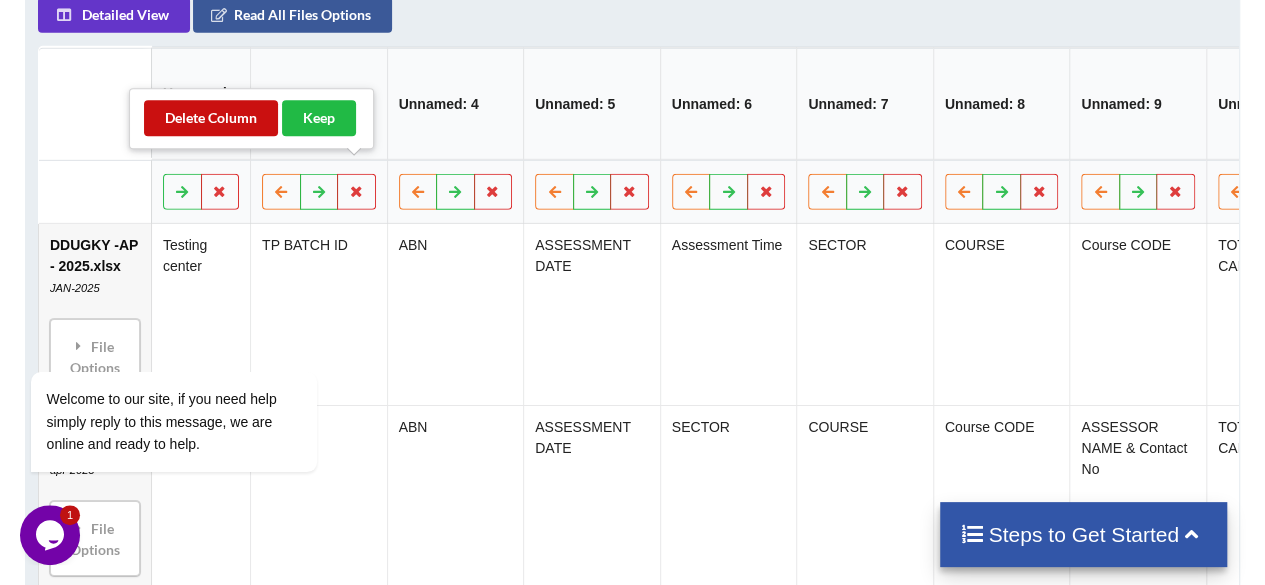click on "Delete Column" at bounding box center [211, 118] 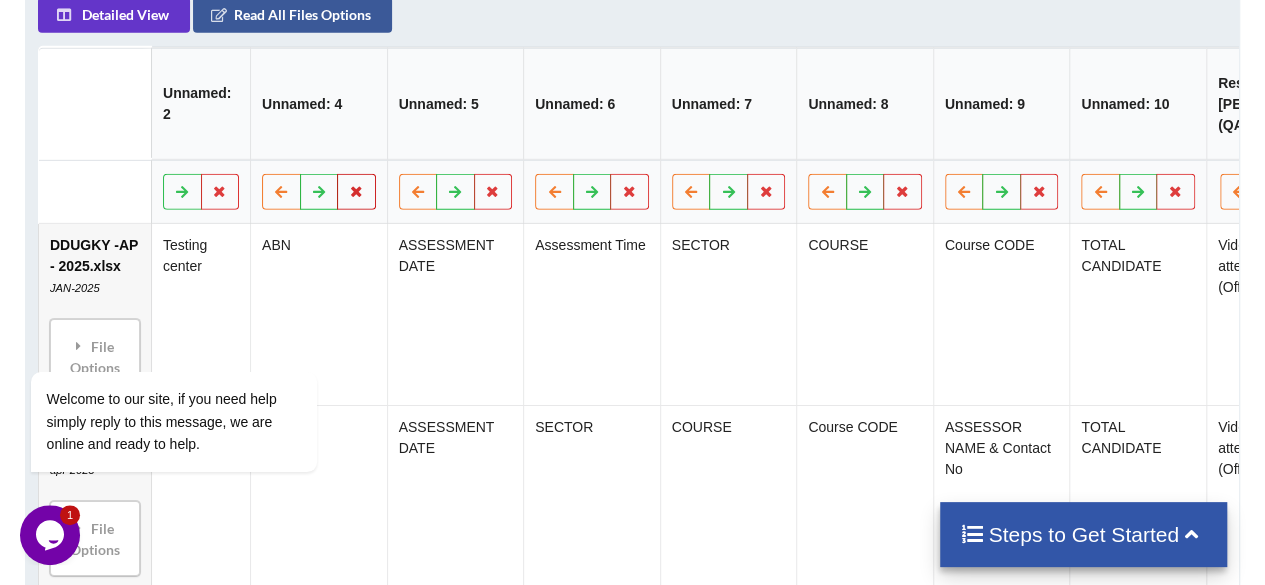 click at bounding box center [356, 191] 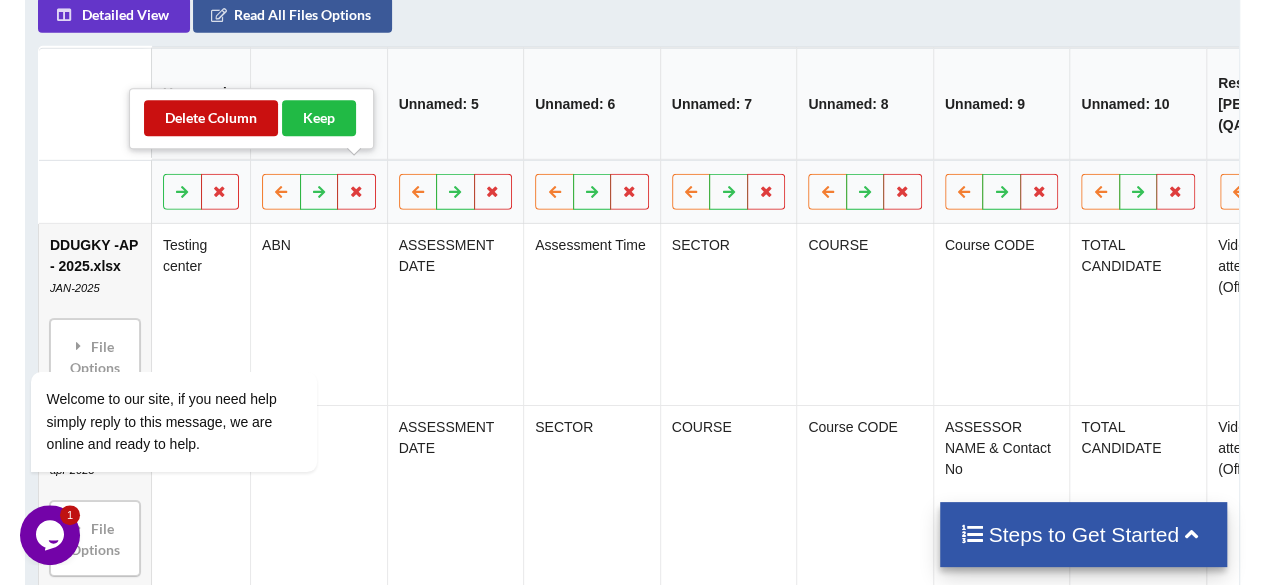 click on "Delete Column" at bounding box center (211, 118) 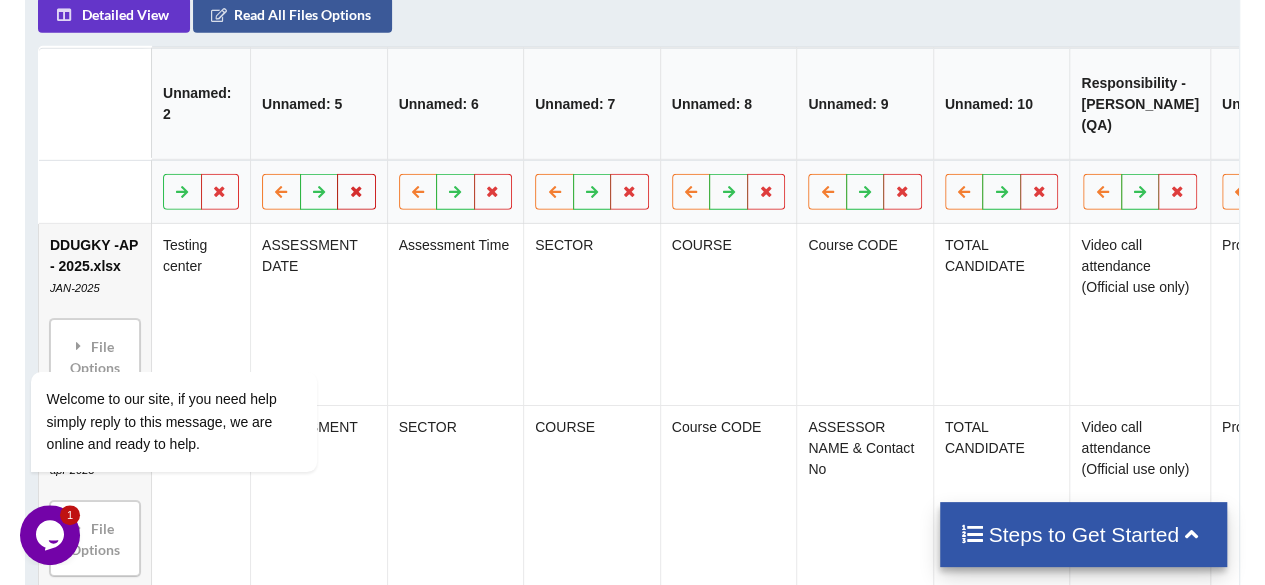 click at bounding box center (356, 191) 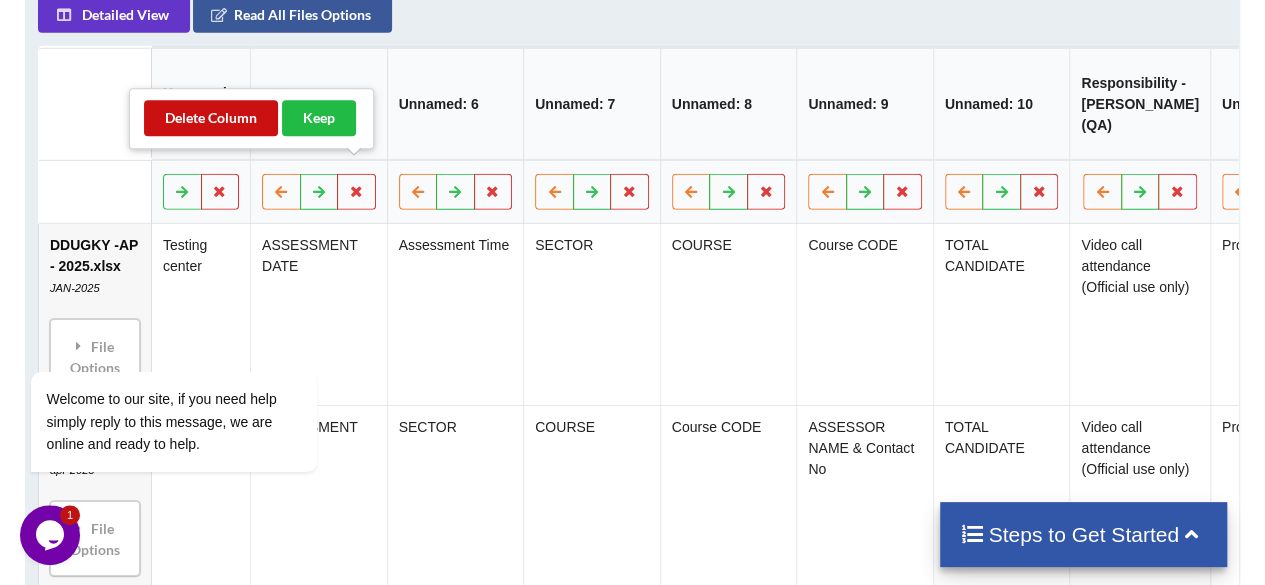 click on "Delete Column" at bounding box center (211, 118) 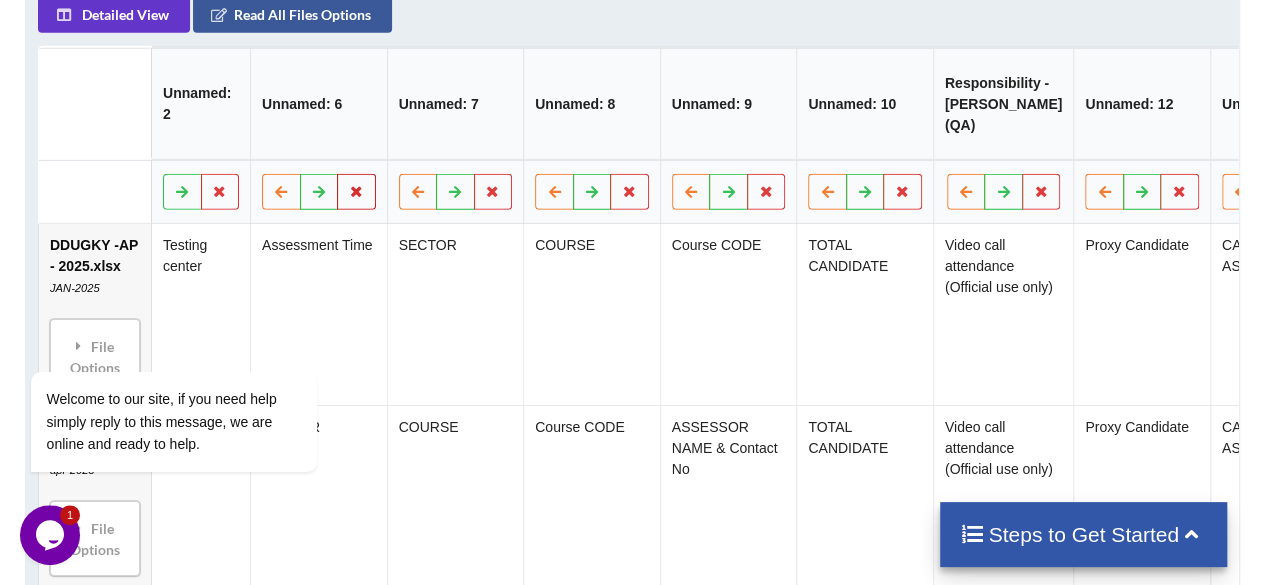 click at bounding box center [356, 190] 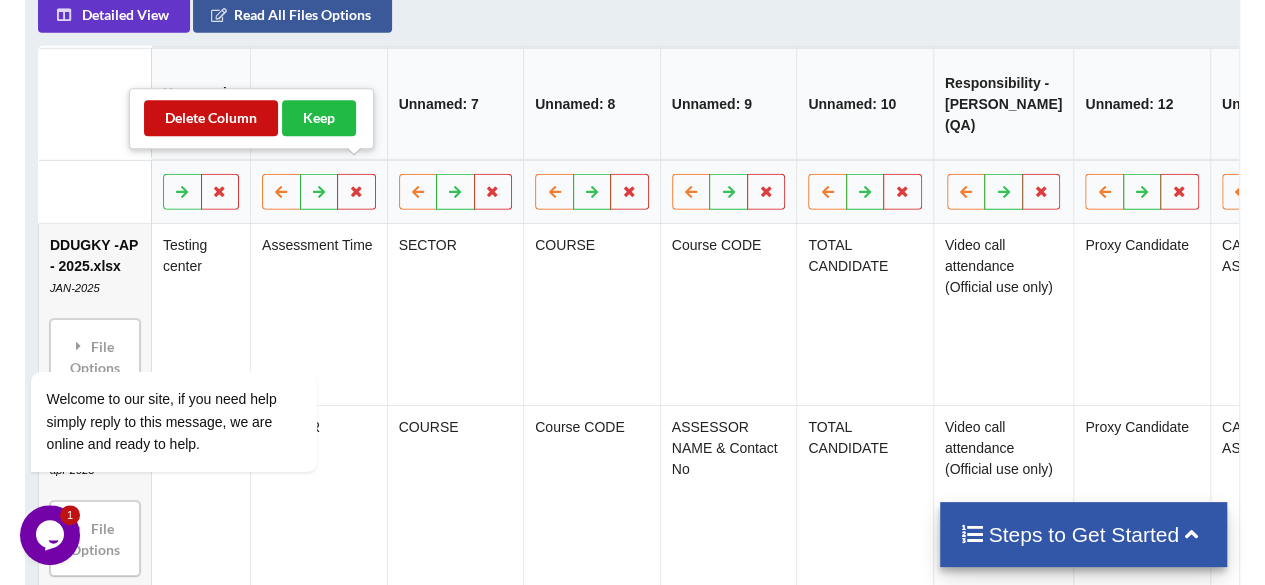 click on "Delete Column" at bounding box center [211, 118] 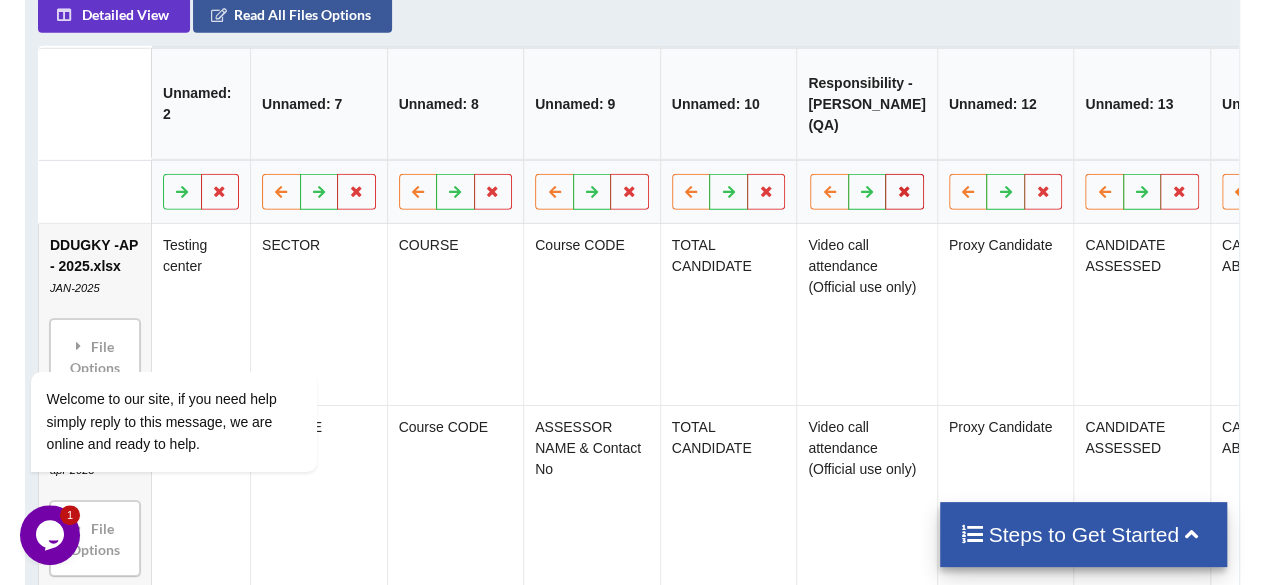 click at bounding box center (905, 190) 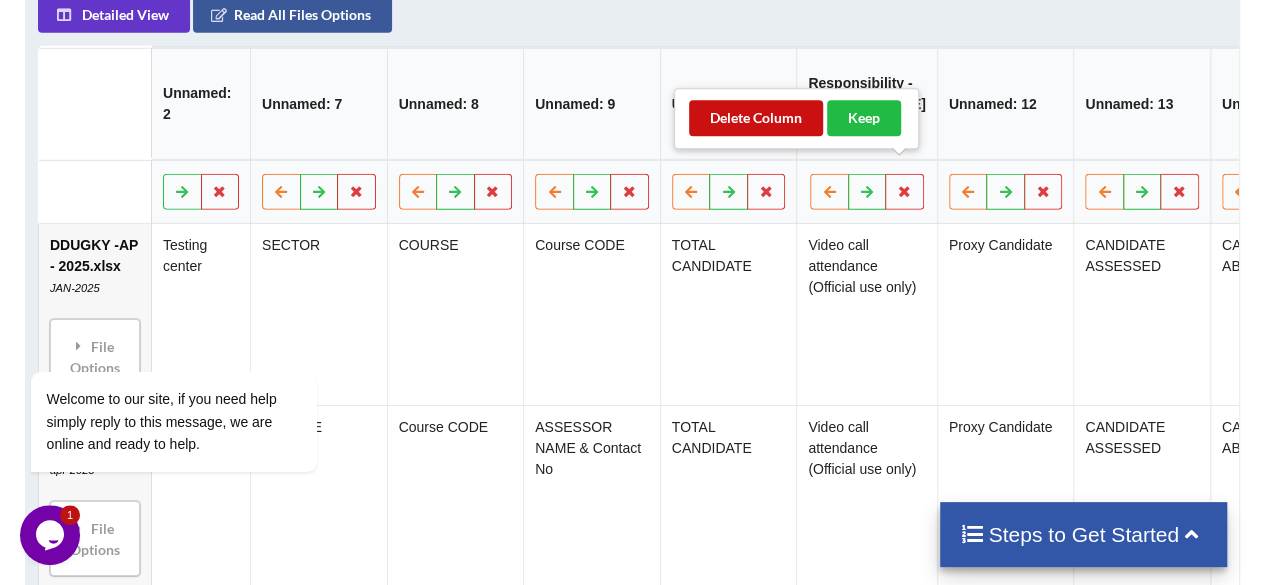click on "Delete Column" at bounding box center (756, 118) 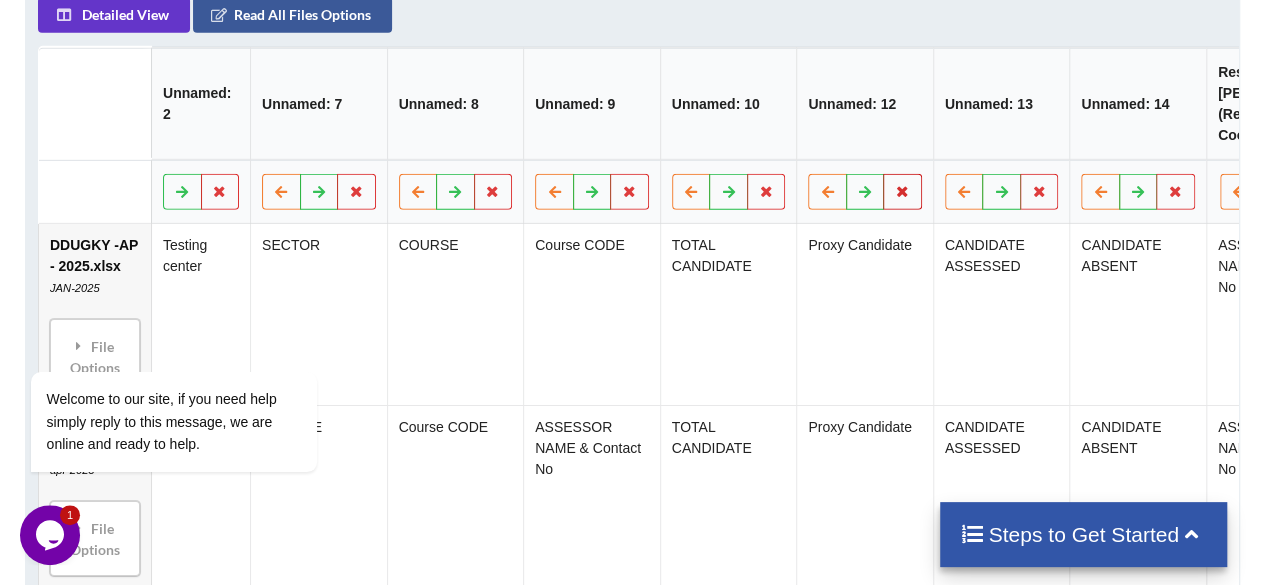 click at bounding box center (903, 190) 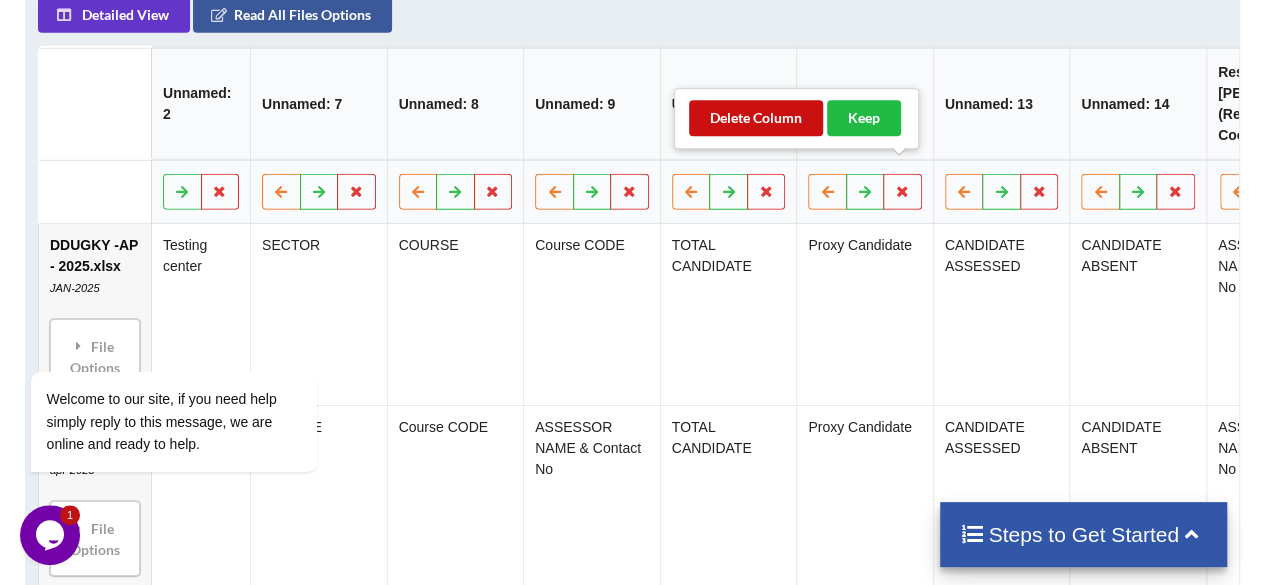 click on "Delete Column" at bounding box center (756, 118) 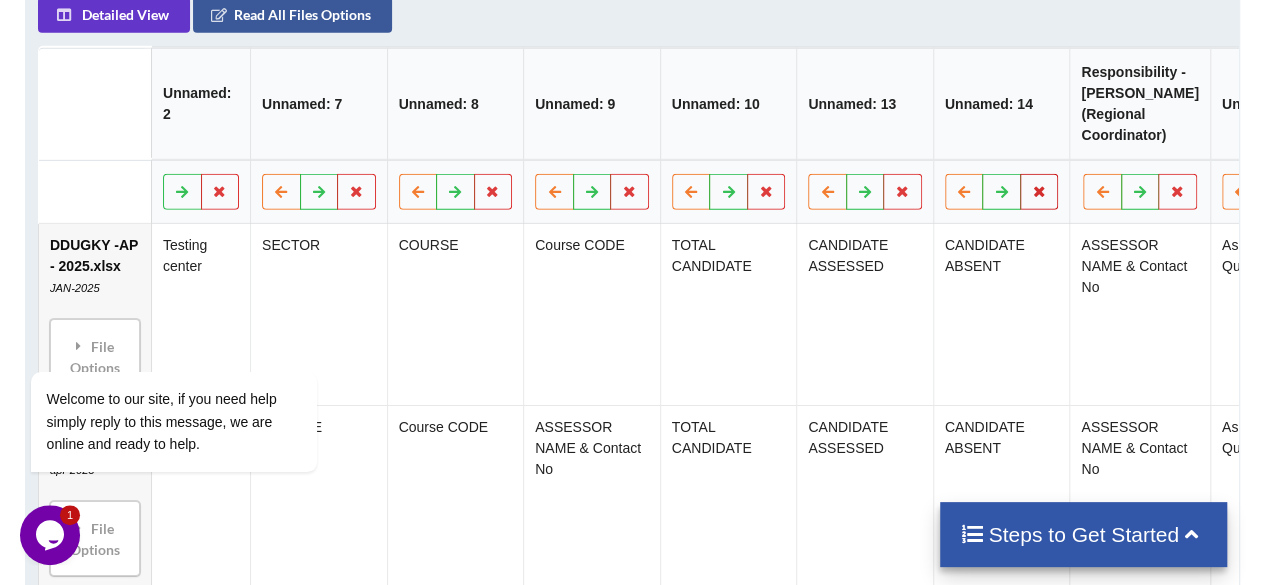 click at bounding box center (1039, 190) 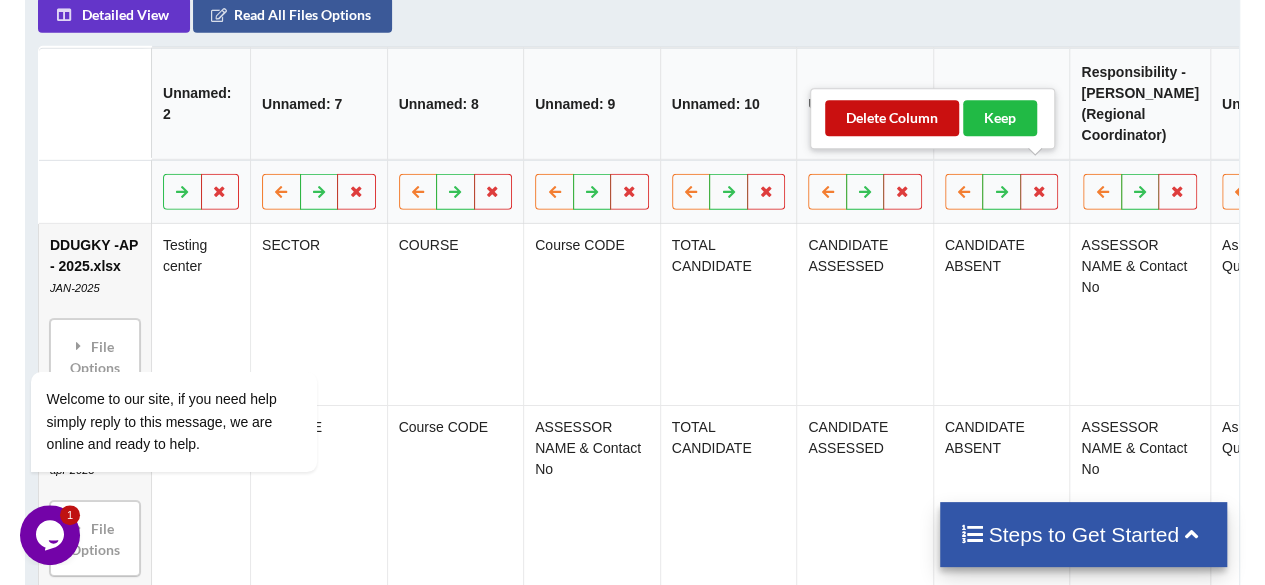 click on "Delete Column" at bounding box center (892, 118) 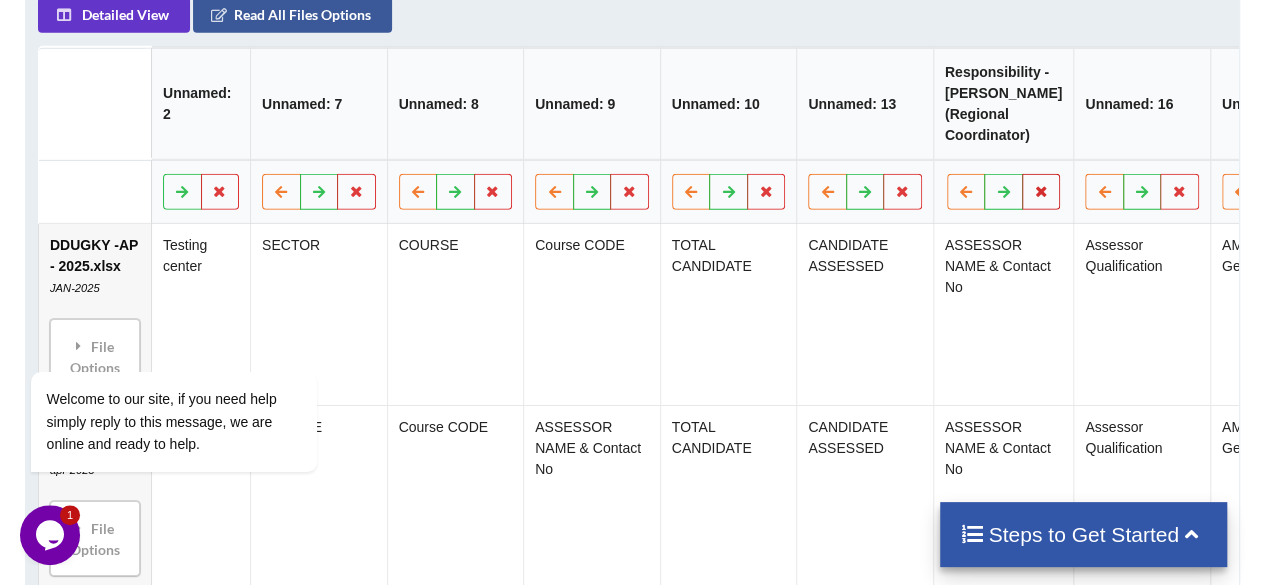 click at bounding box center (1041, 190) 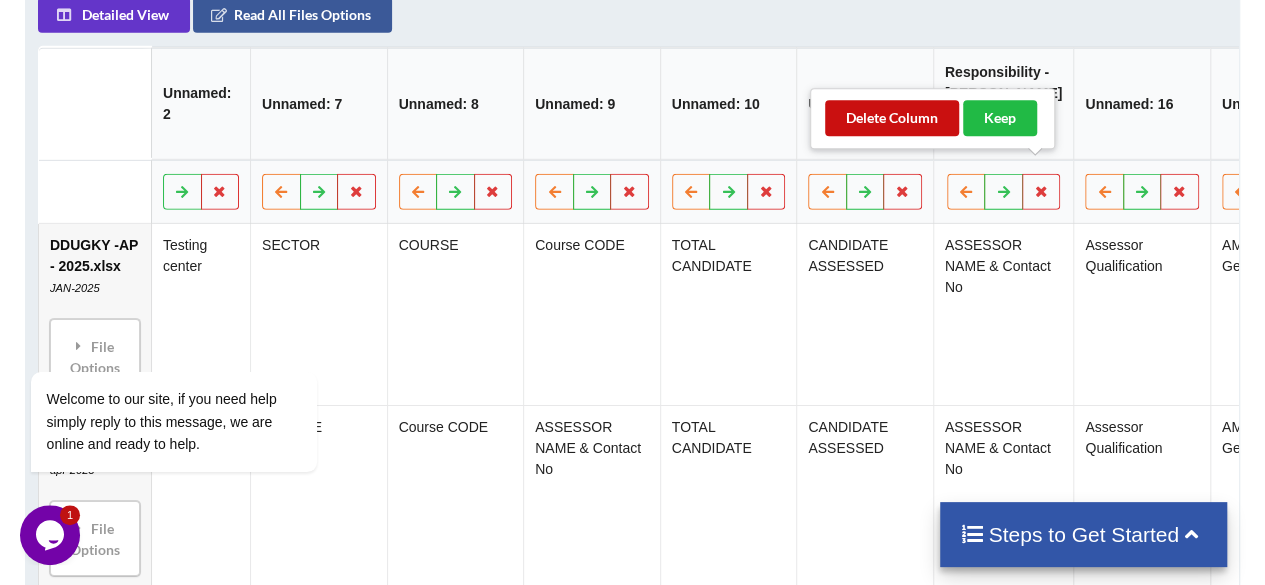 click on "Delete Column" at bounding box center (892, 118) 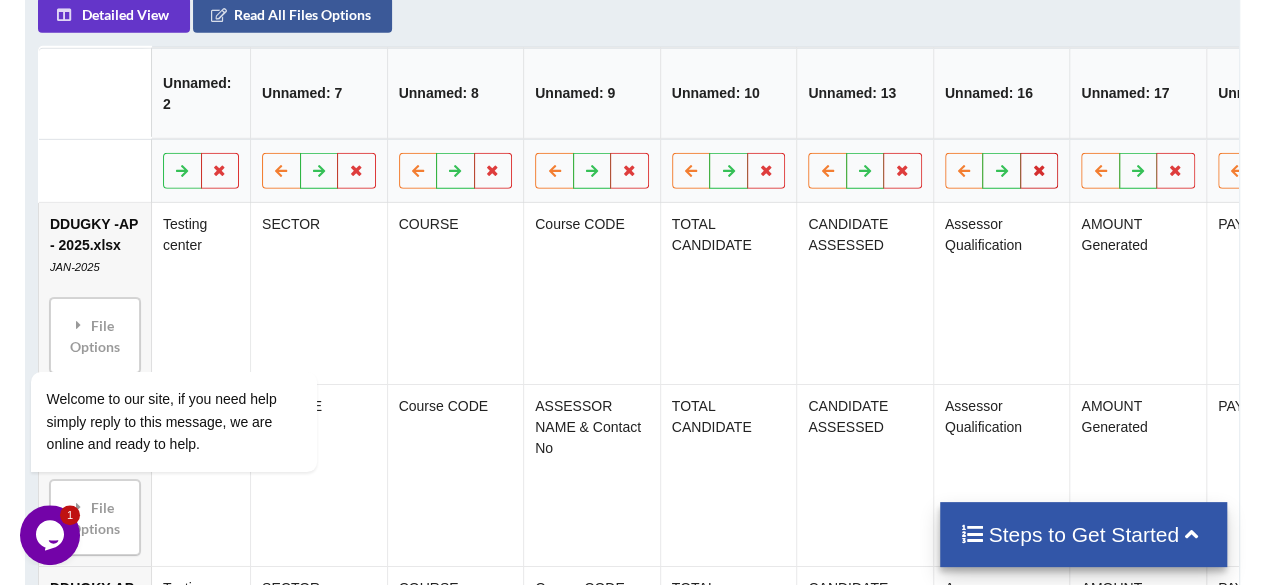 click at bounding box center [1039, 170] 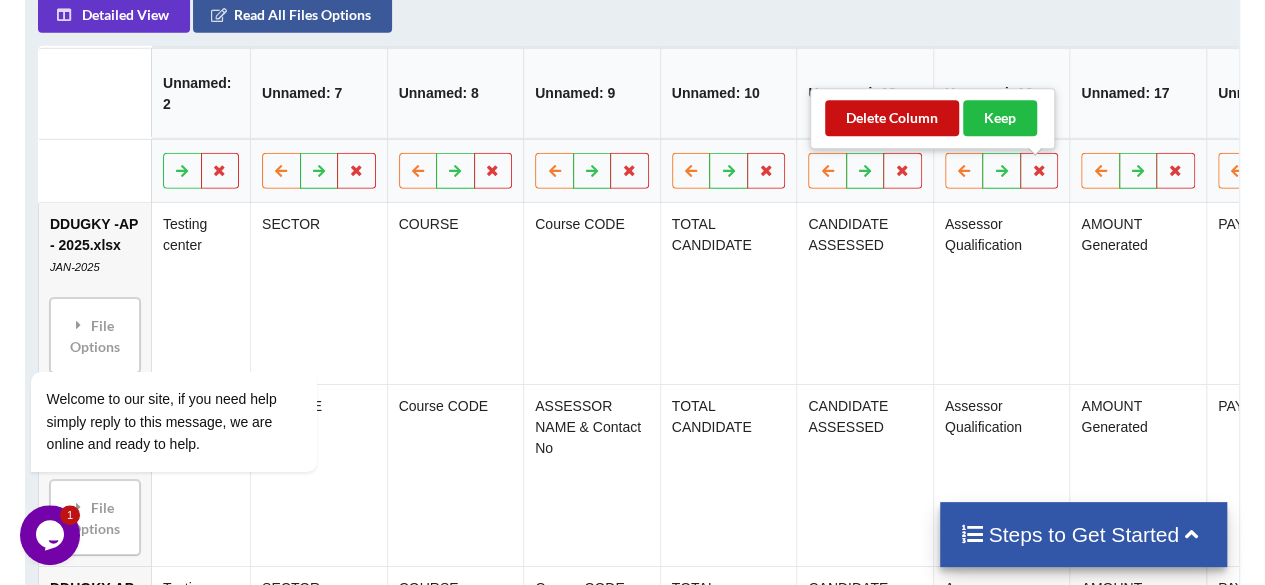 click on "Delete Column" at bounding box center [892, 118] 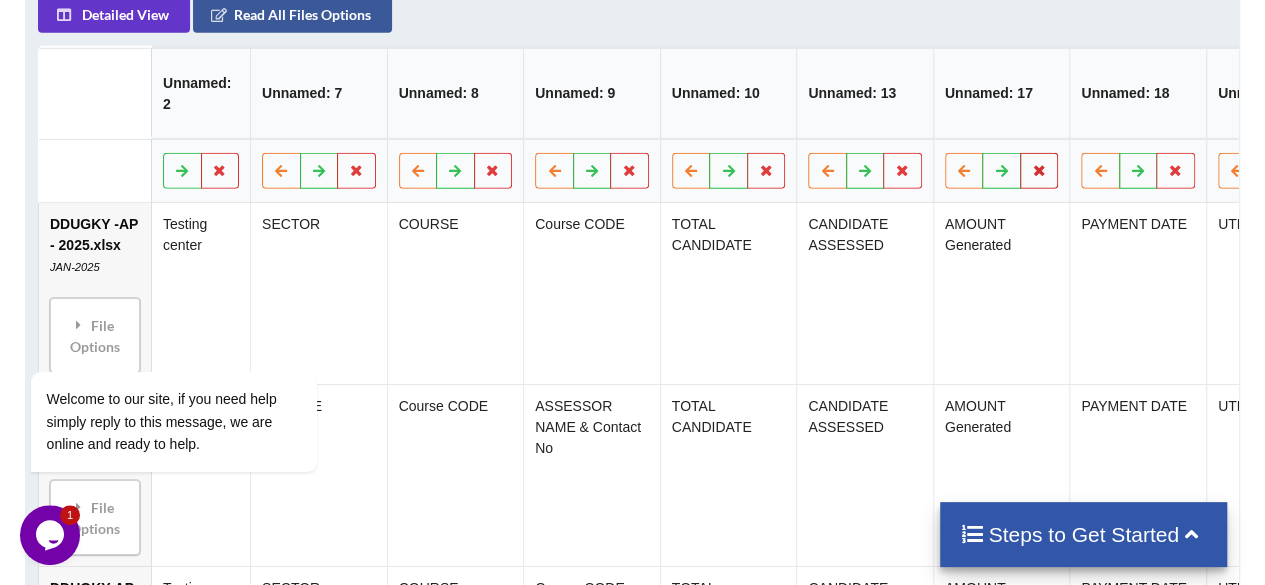 click at bounding box center (1039, 169) 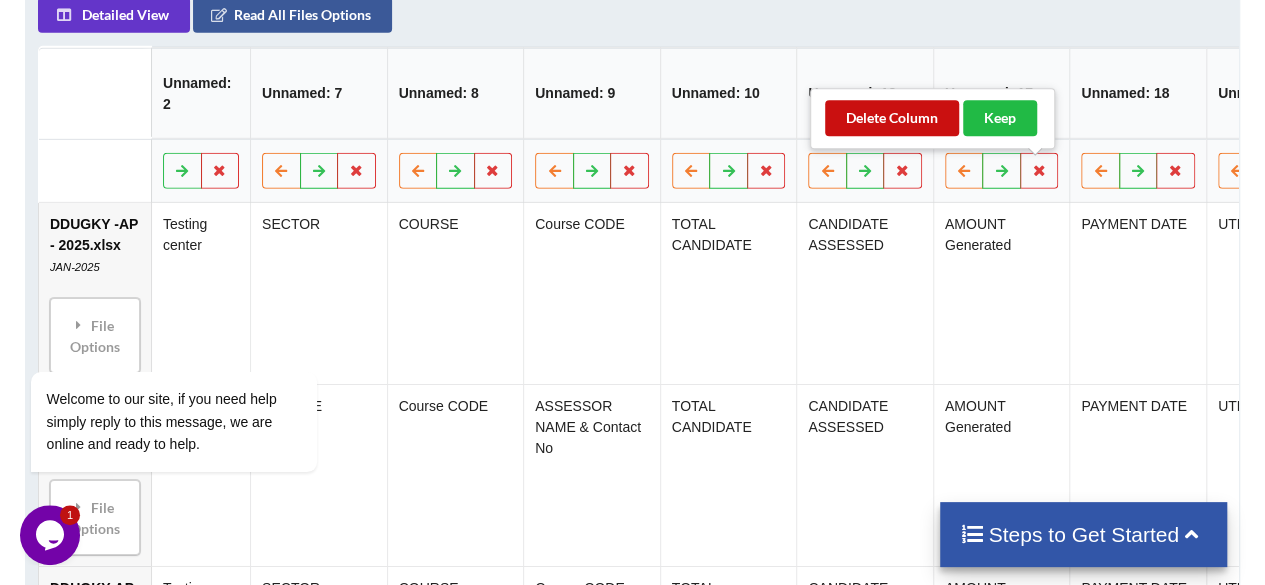 click on "Delete Column" at bounding box center [892, 118] 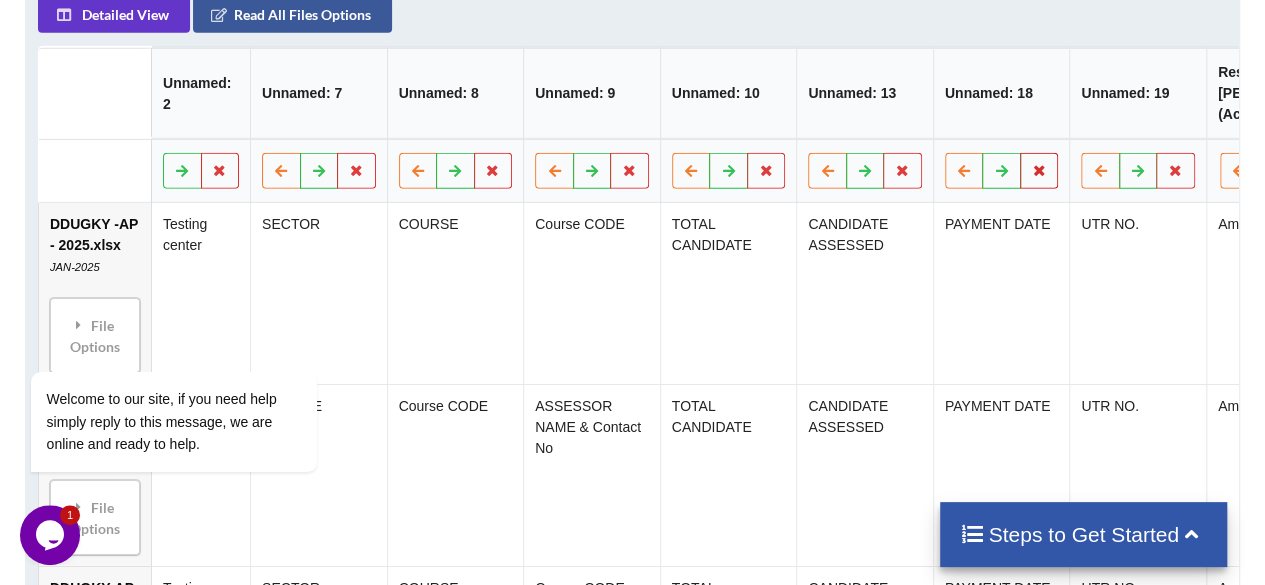 click at bounding box center (1039, 169) 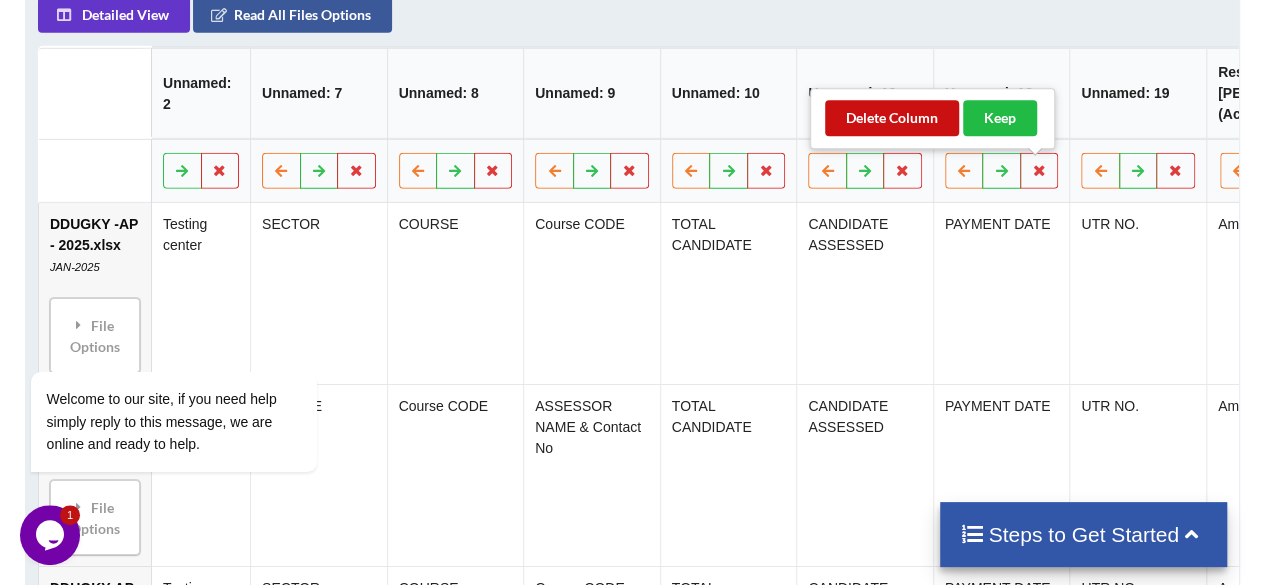click on "Delete Column" at bounding box center (892, 118) 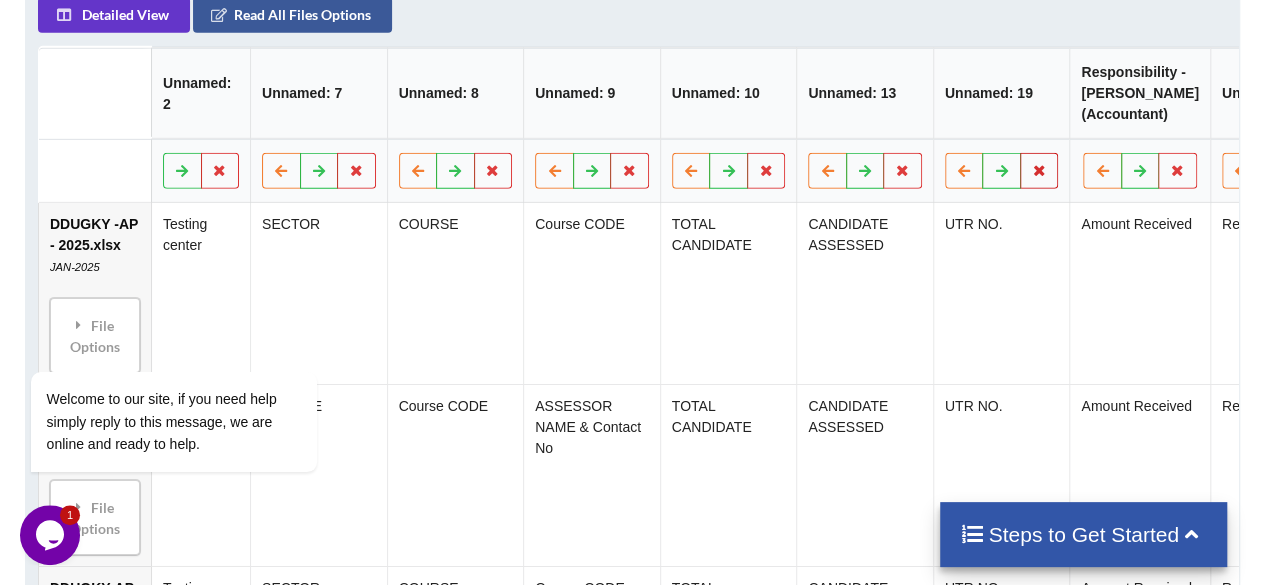 click at bounding box center (1039, 170) 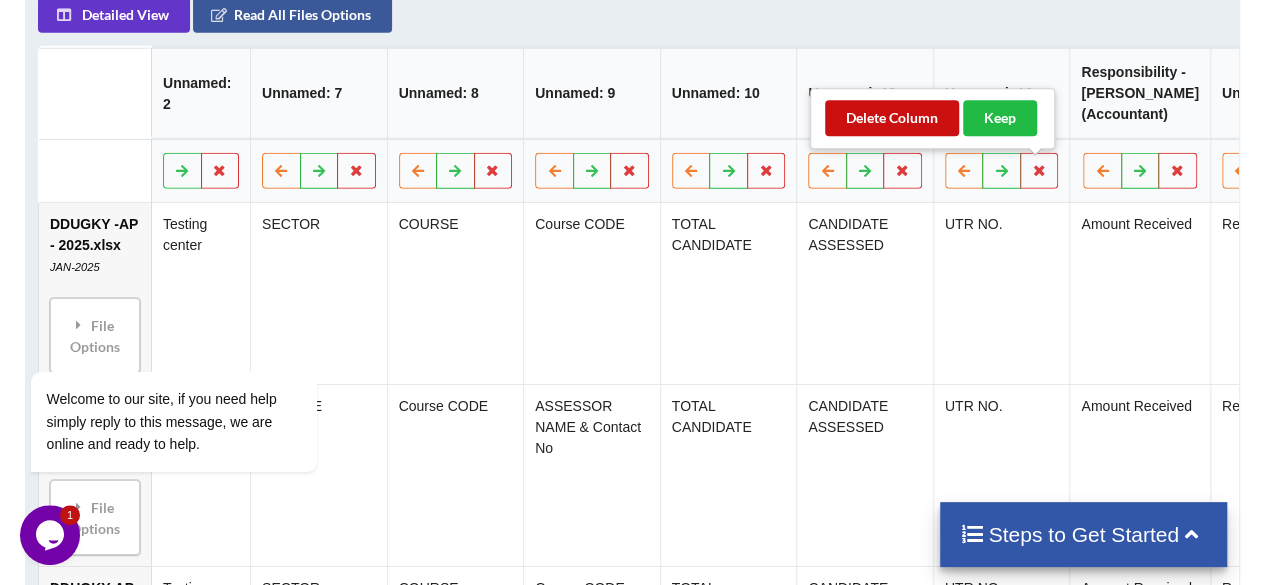click on "Delete Column" at bounding box center (892, 118) 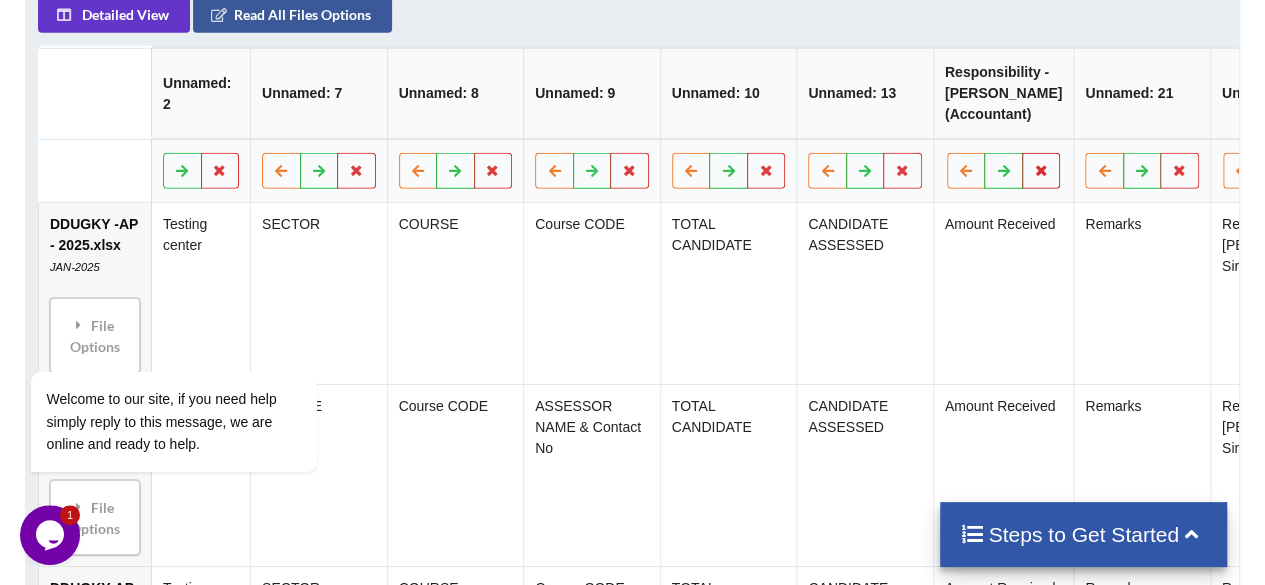 click at bounding box center [1041, 170] 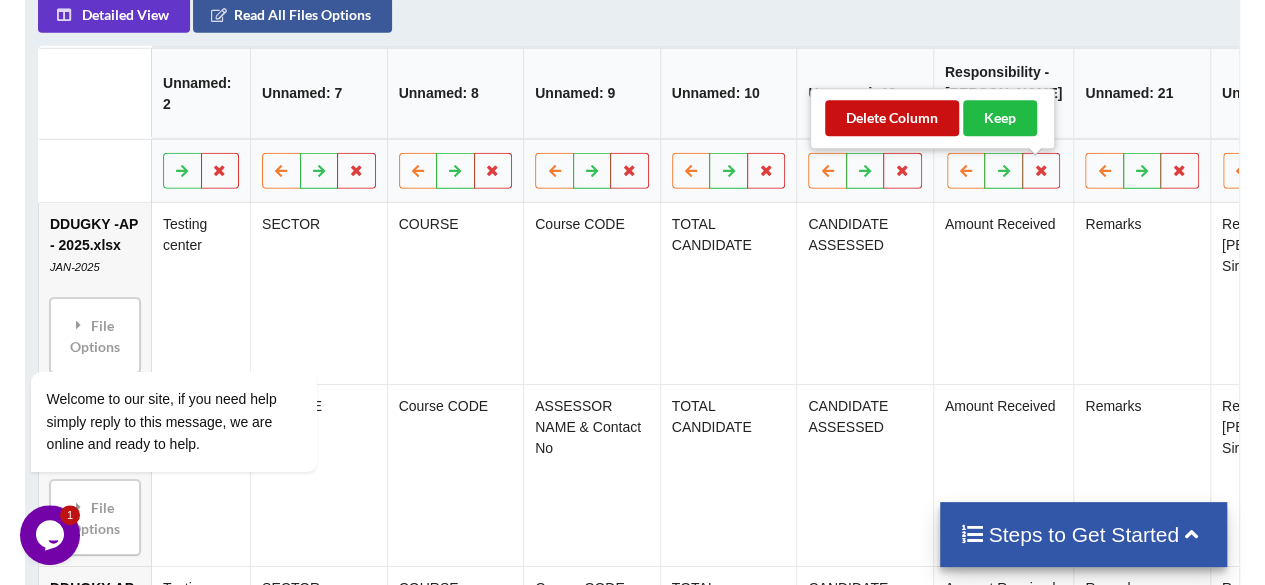 click on "Delete Column" at bounding box center [892, 118] 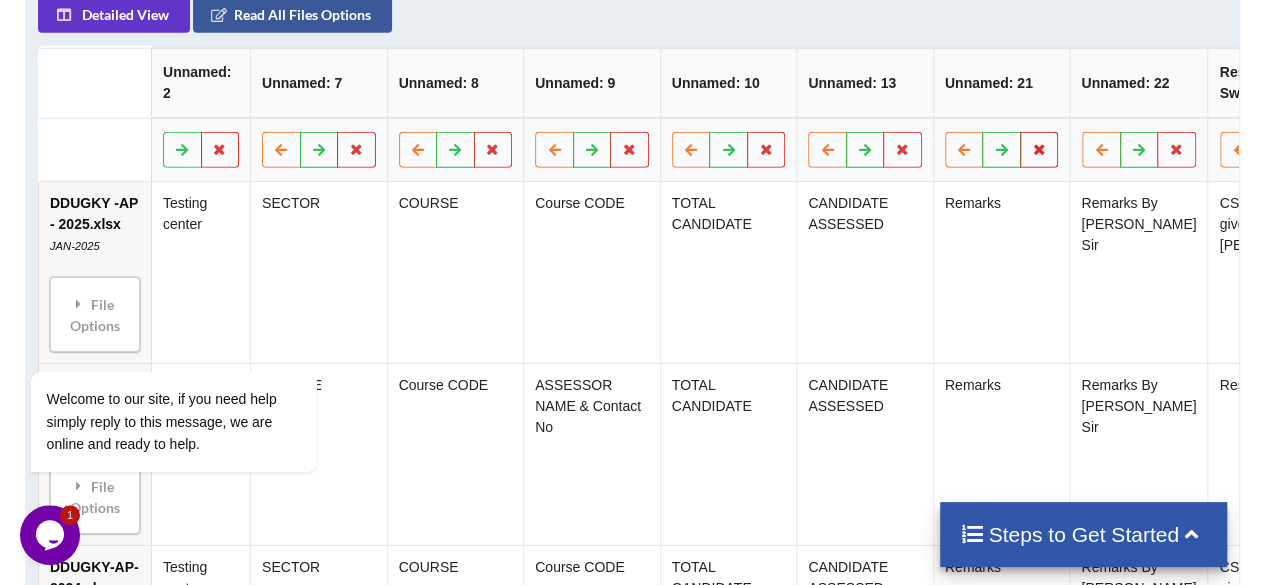 click at bounding box center (1039, 149) 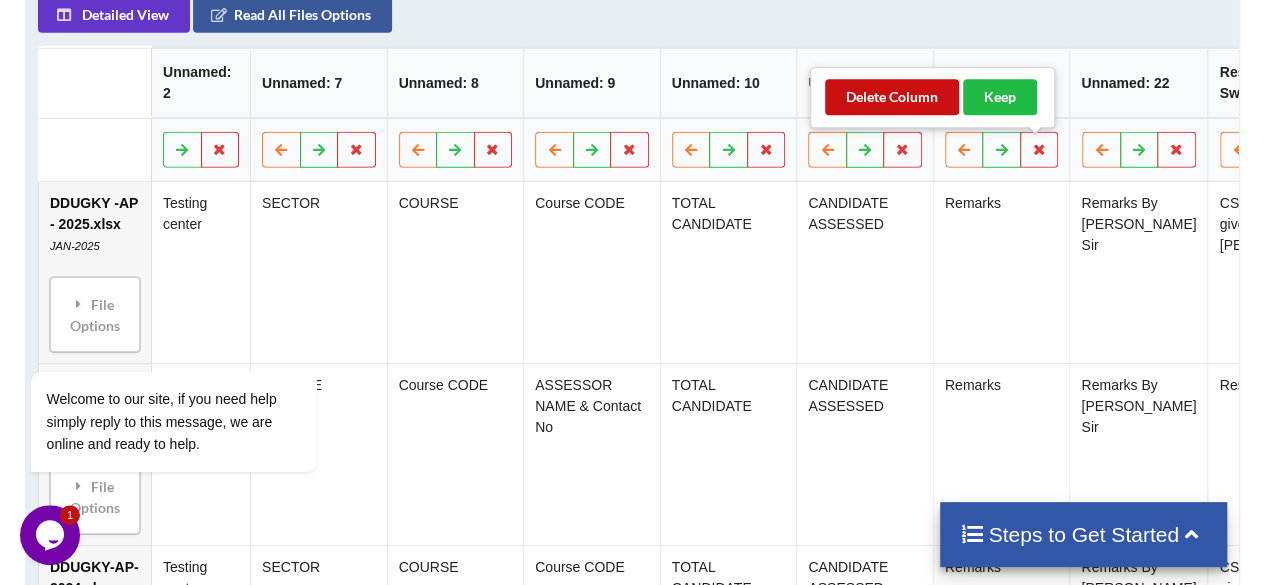 click on "Delete Column" at bounding box center [892, 97] 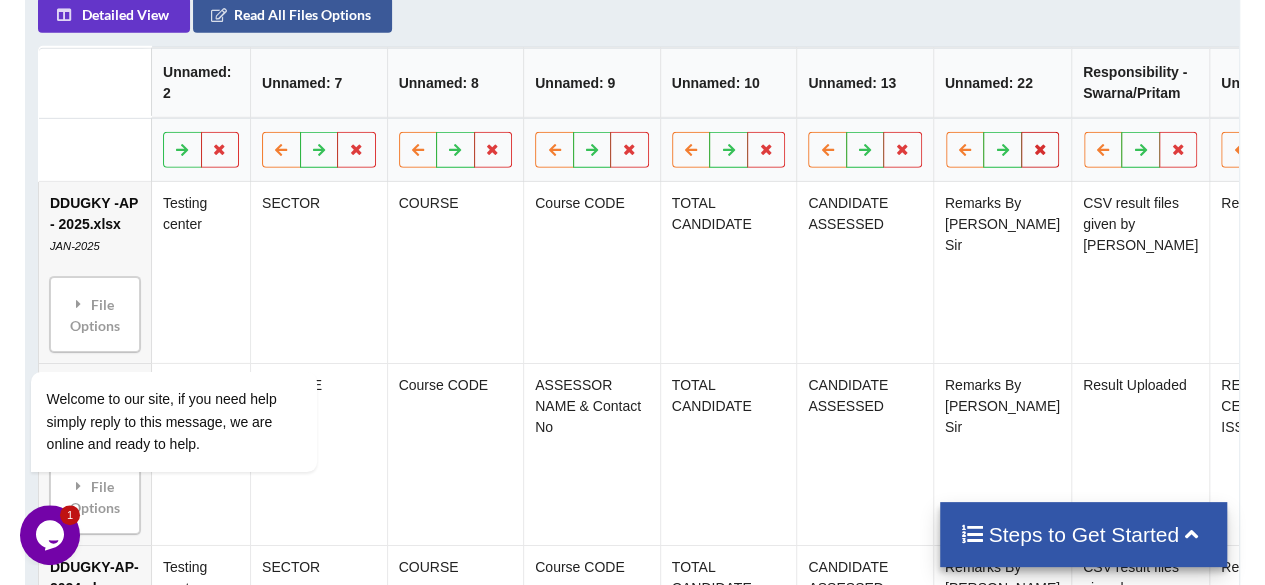 click at bounding box center [1040, 148] 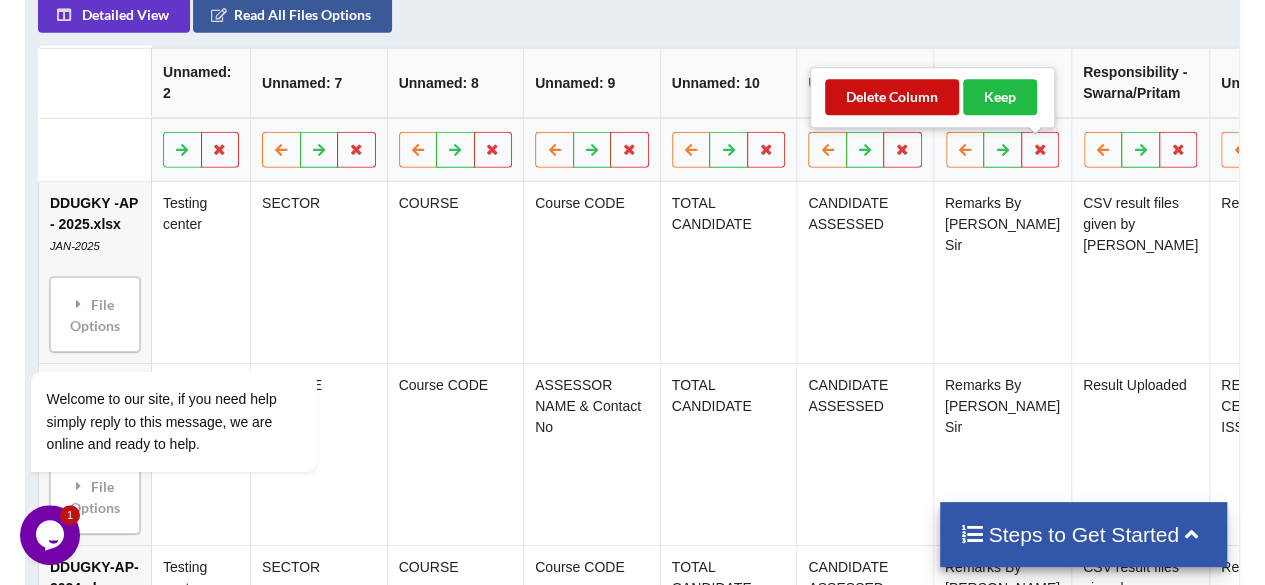 click on "Delete Column" at bounding box center [892, 97] 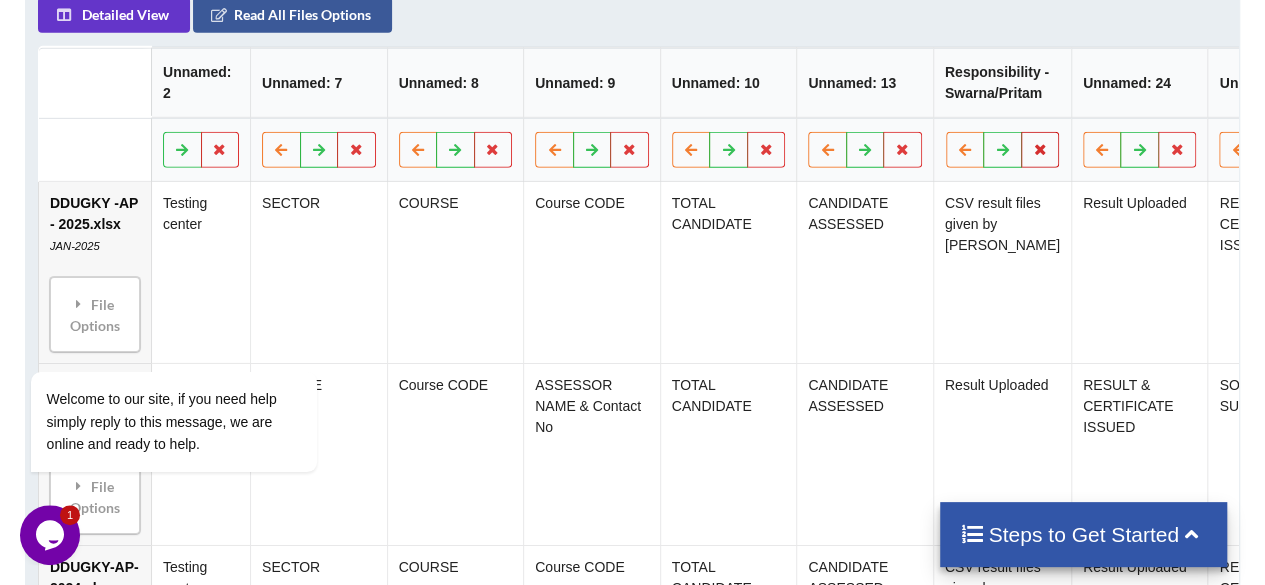 click at bounding box center (1040, 148) 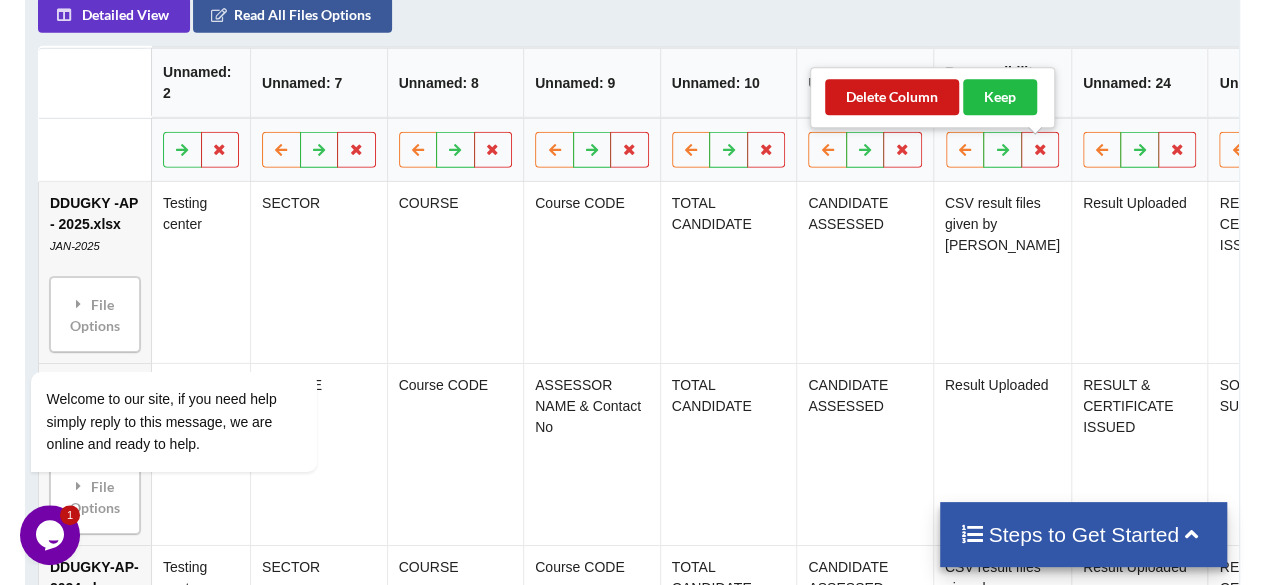click on "Delete Column Keep" at bounding box center [932, 97] 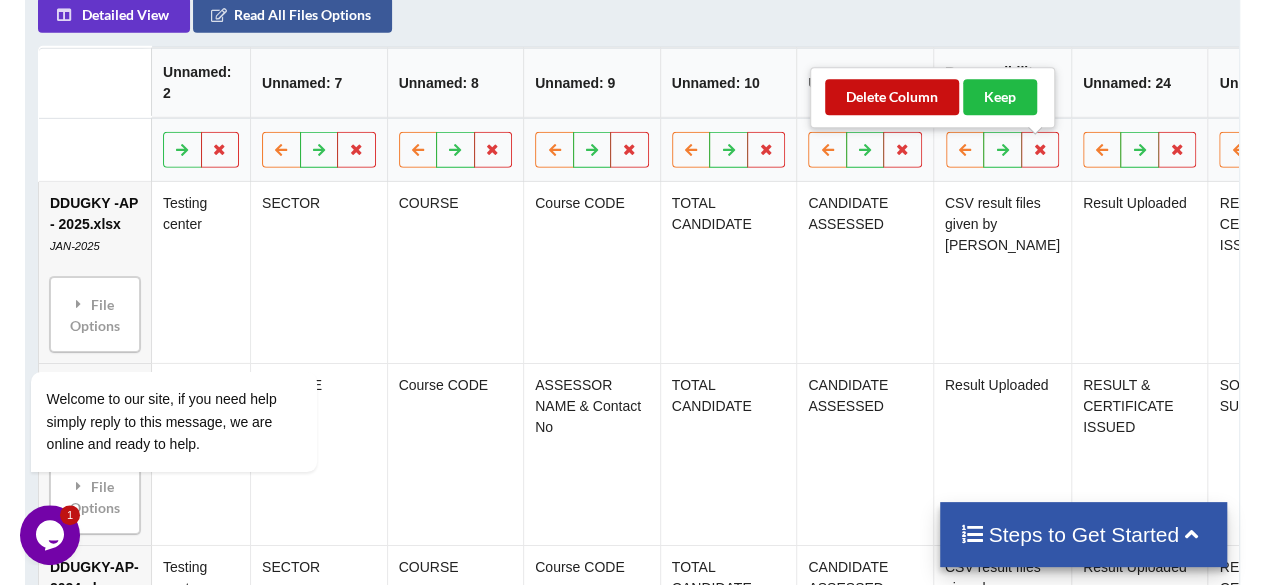 click on "Delete Column" at bounding box center [892, 97] 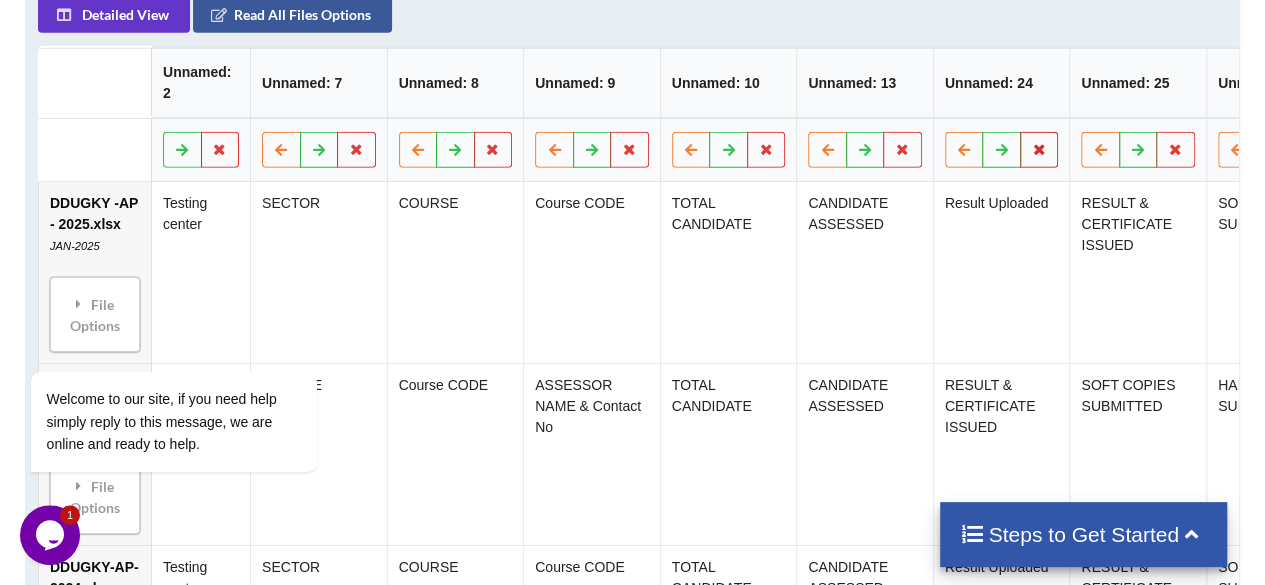 click at bounding box center (1039, 148) 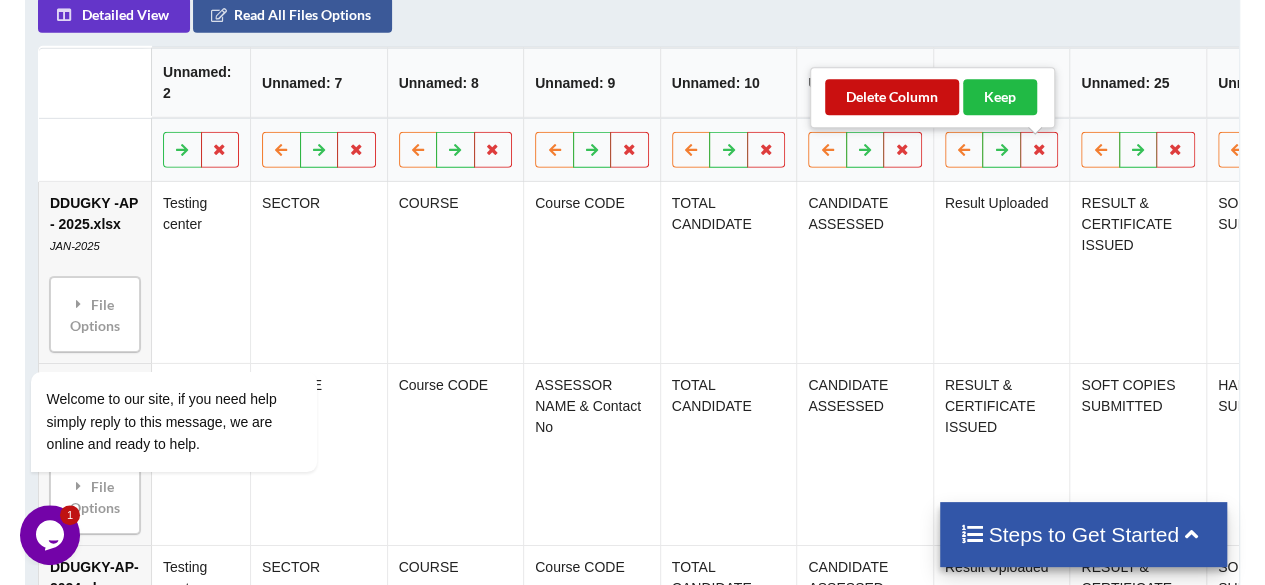 click on "Delete Column" at bounding box center (892, 97) 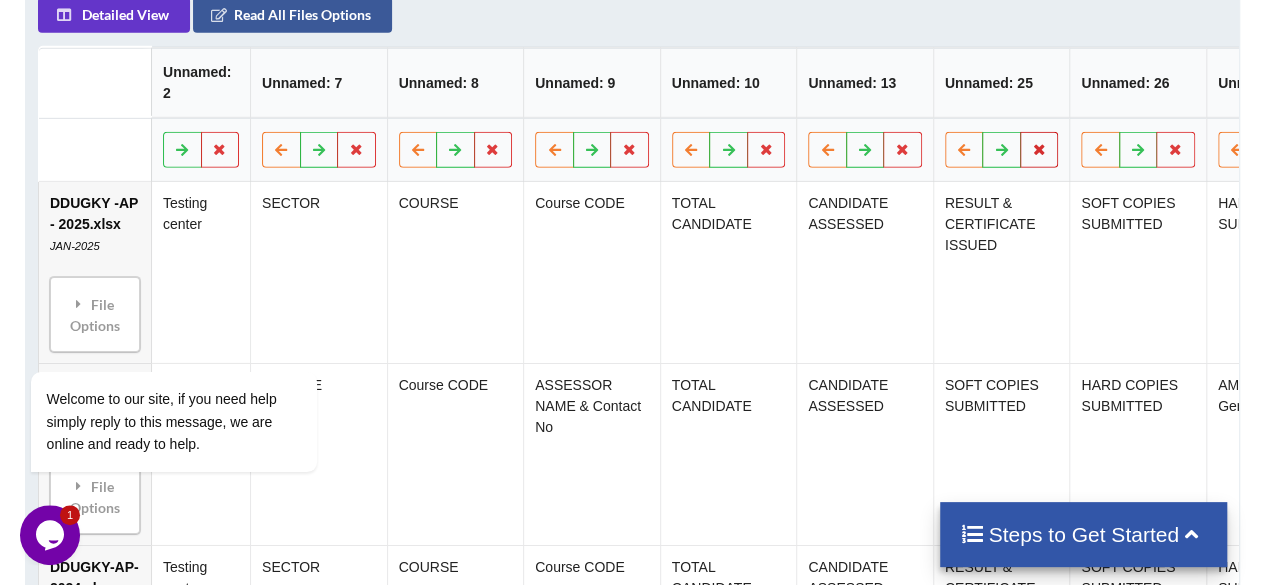 click at bounding box center (1039, 148) 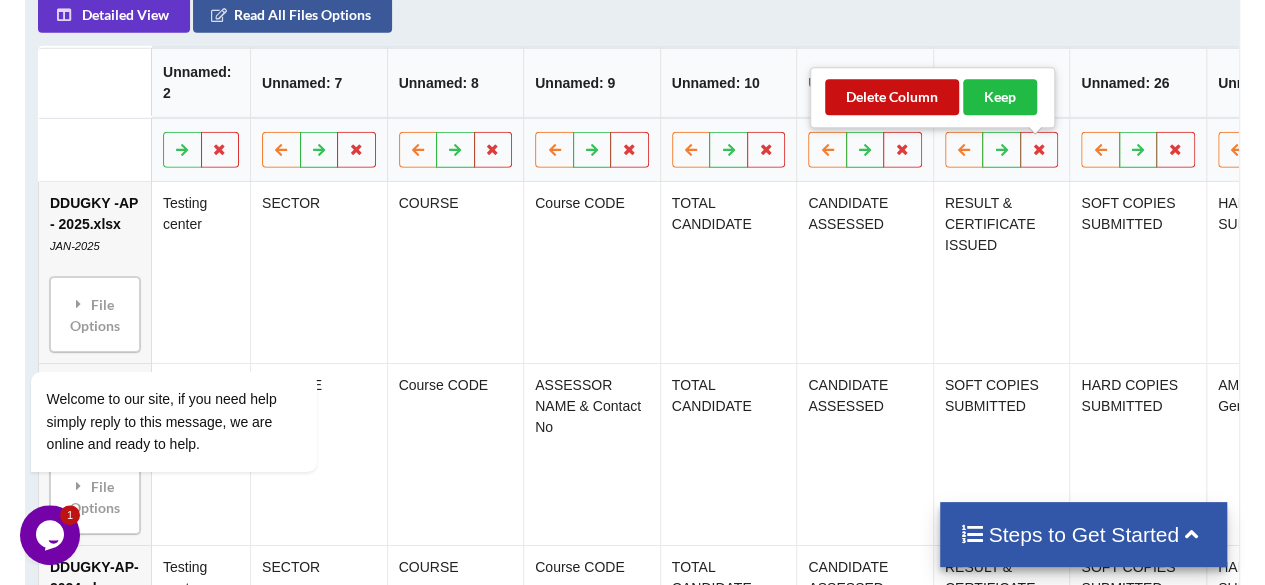 click on "Delete Column" at bounding box center [892, 97] 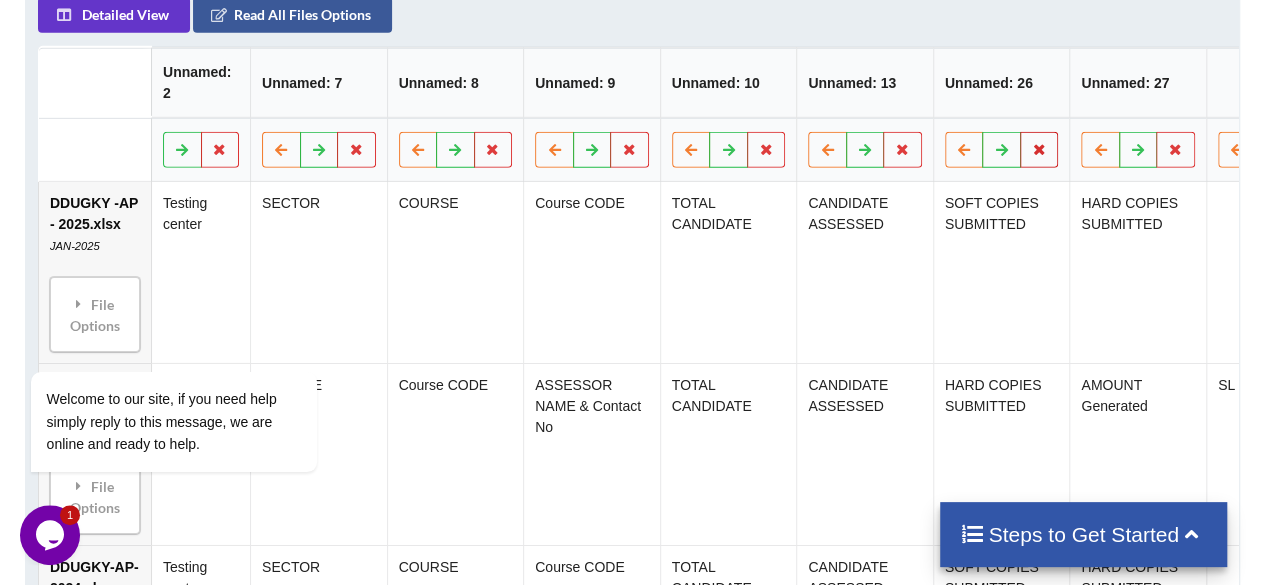 click at bounding box center (1039, 148) 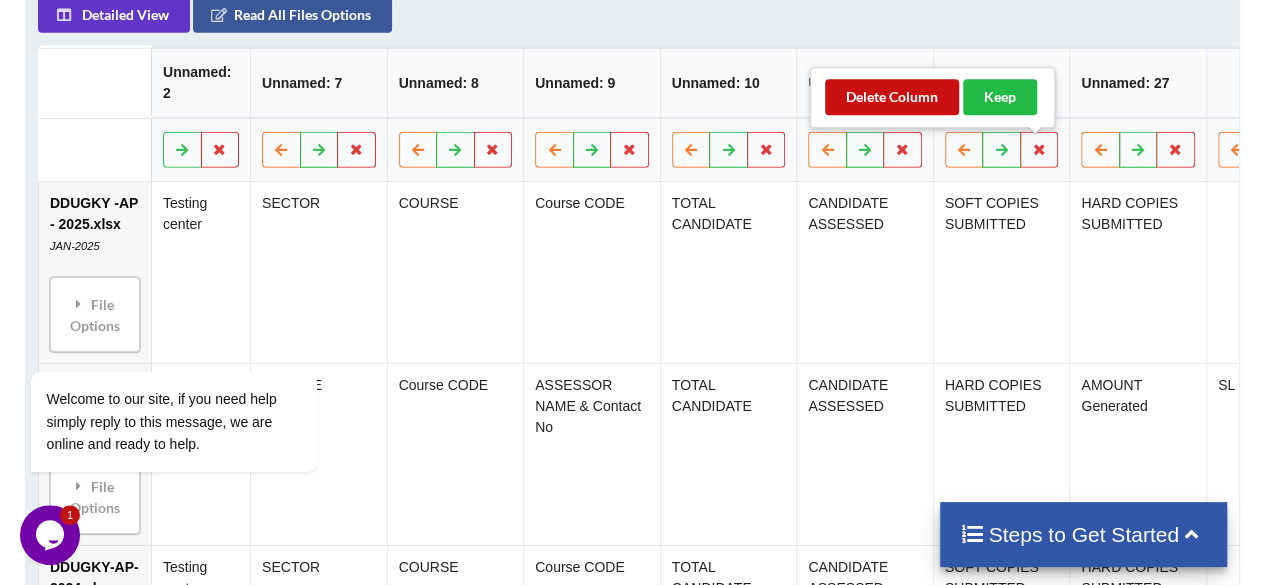 click on "Delete Column" at bounding box center (892, 97) 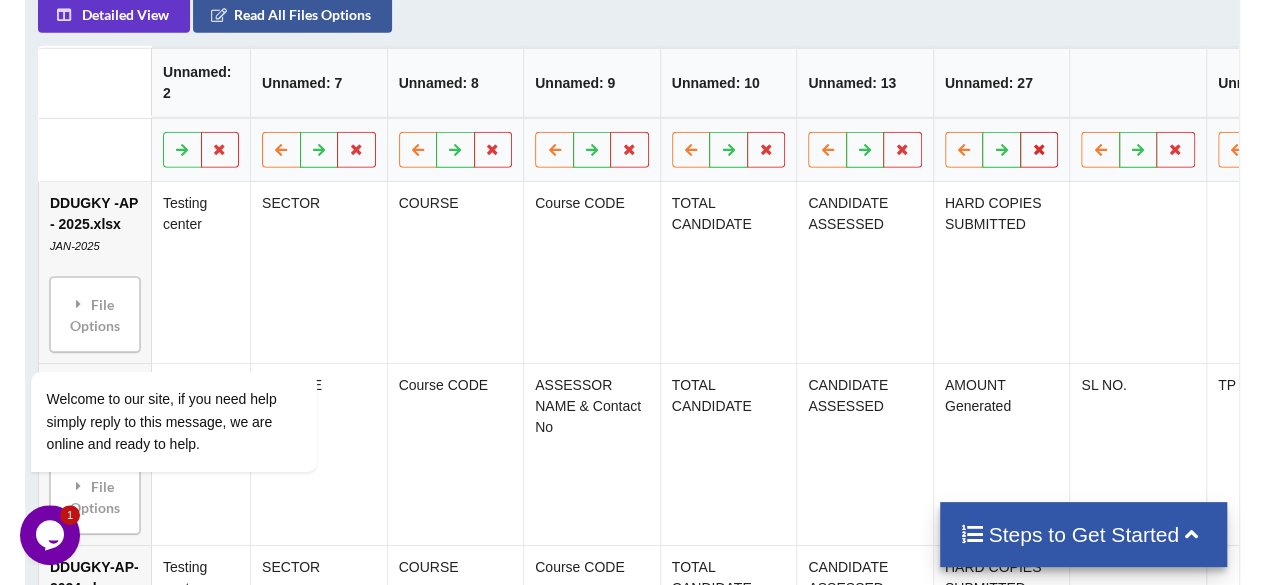click at bounding box center [1039, 148] 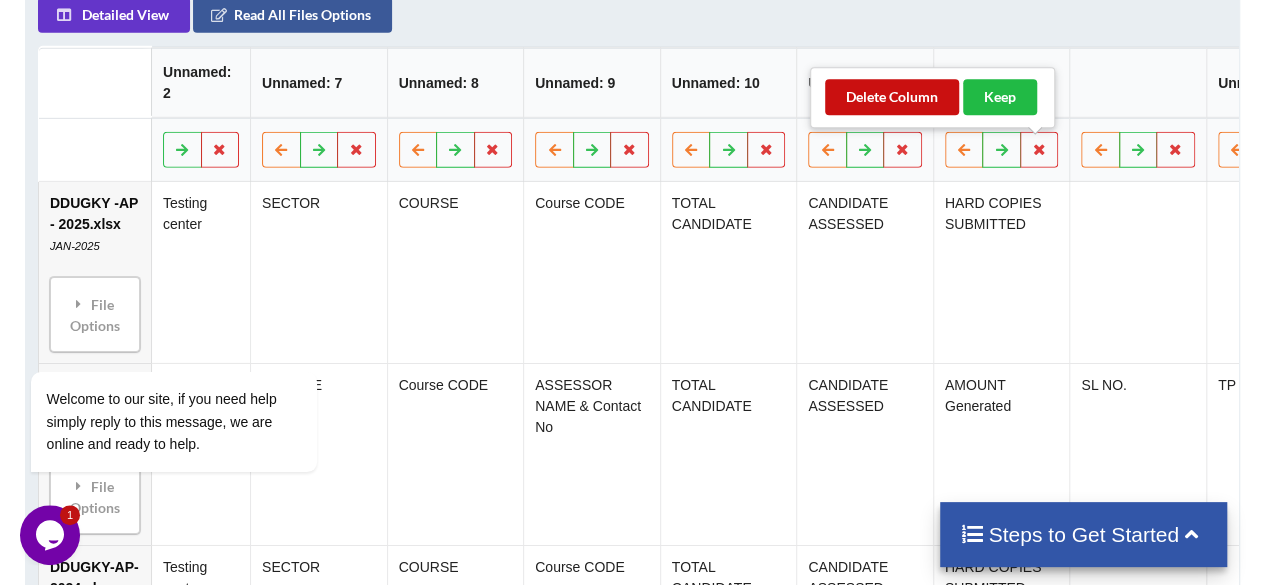 click on "Delete Column" at bounding box center [892, 97] 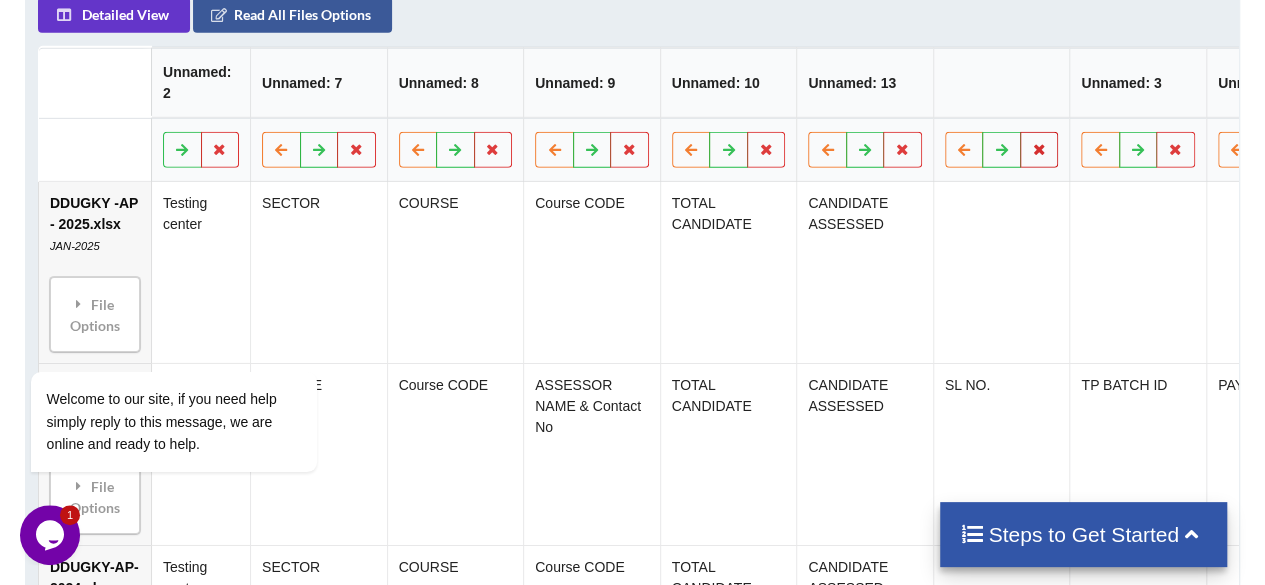 click at bounding box center [1039, 149] 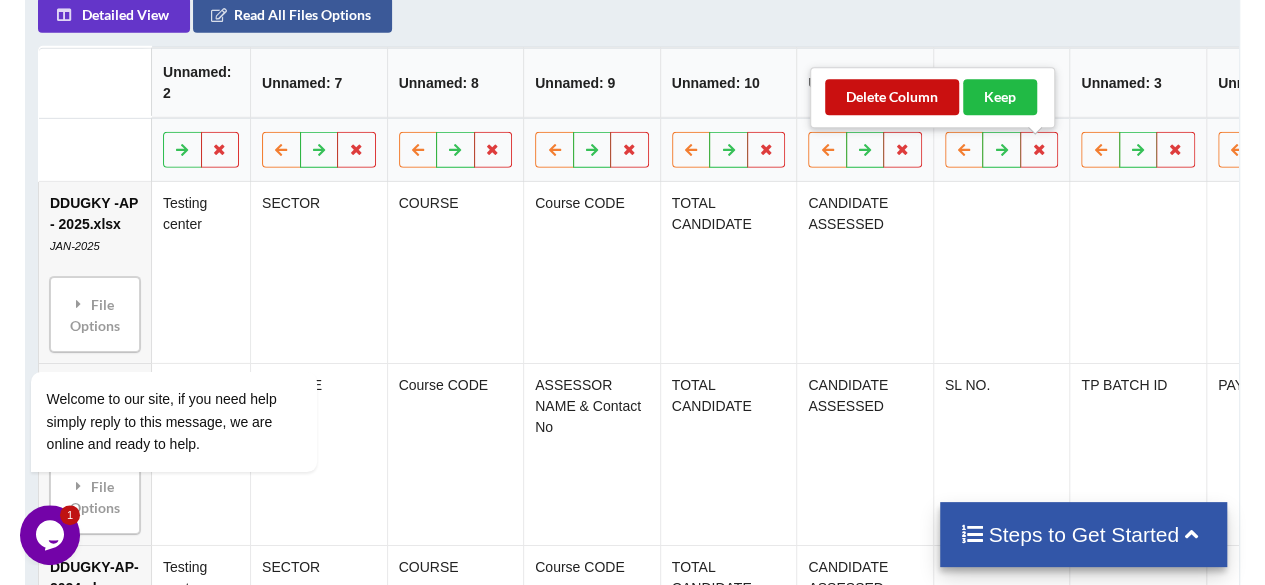 click on "Delete Column" at bounding box center [892, 97] 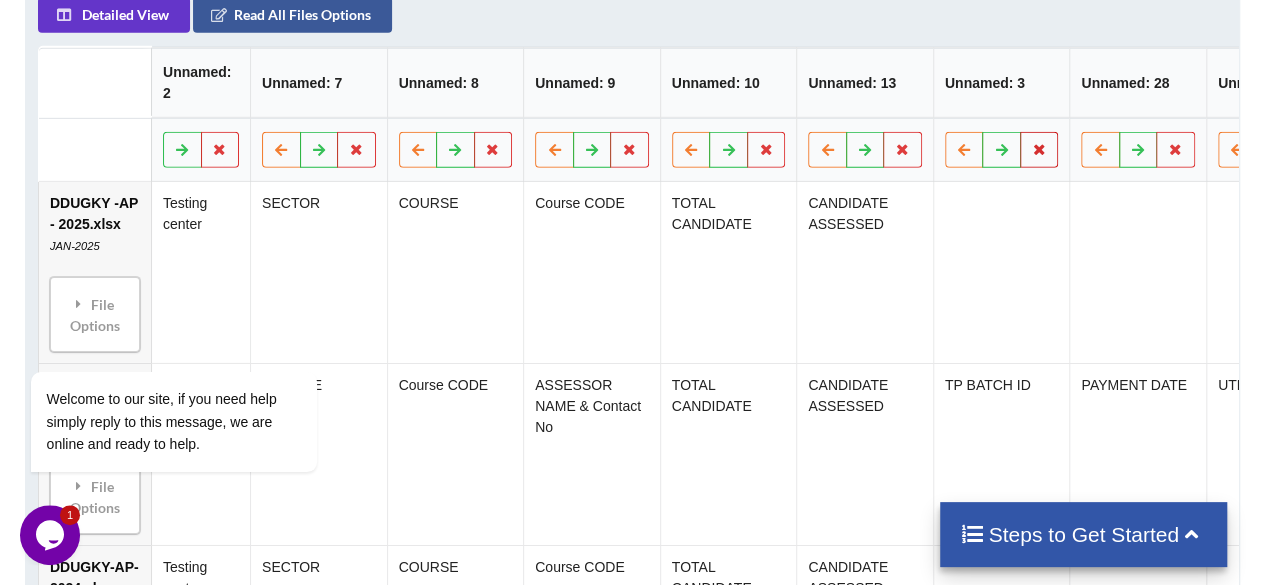 click at bounding box center [1039, 148] 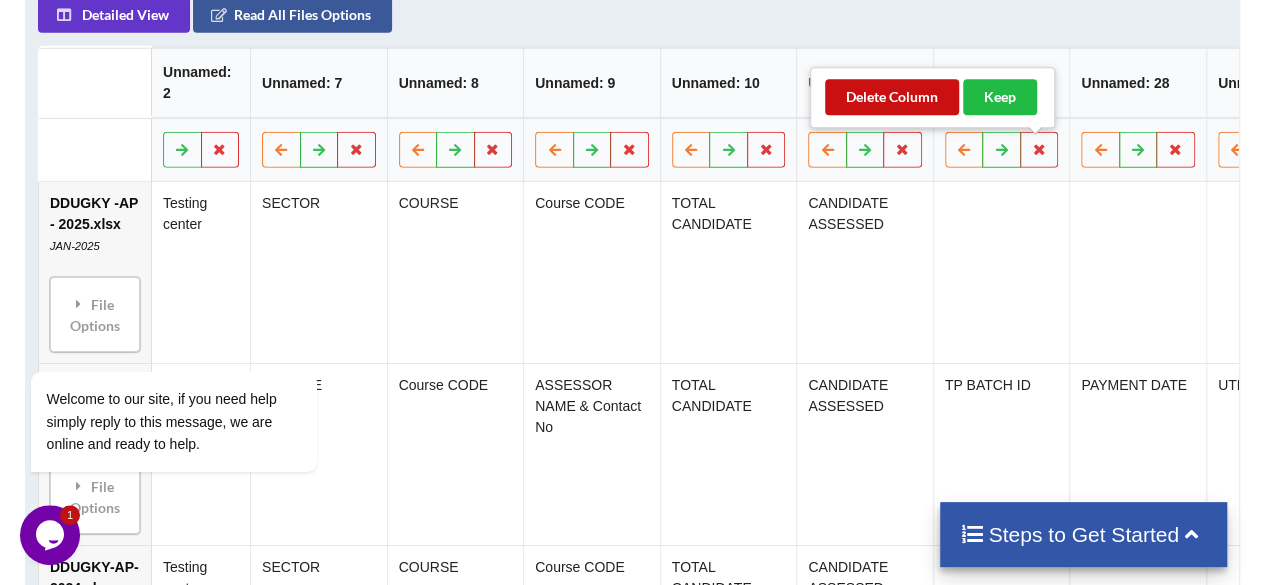 click on "Delete Column" at bounding box center [892, 97] 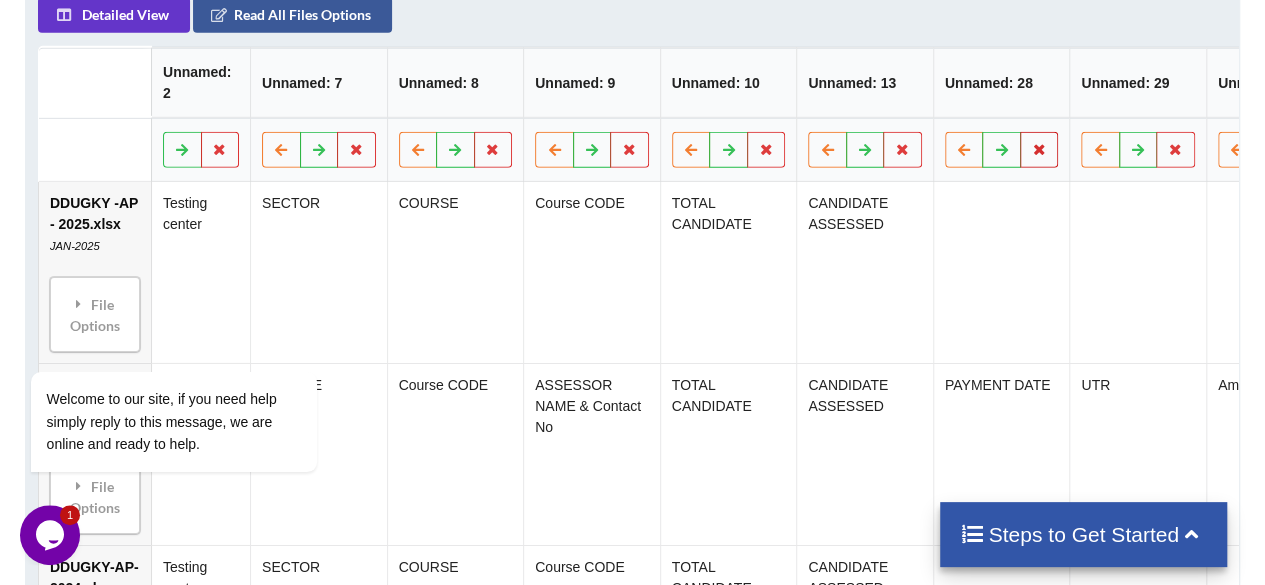 click at bounding box center (1039, 148) 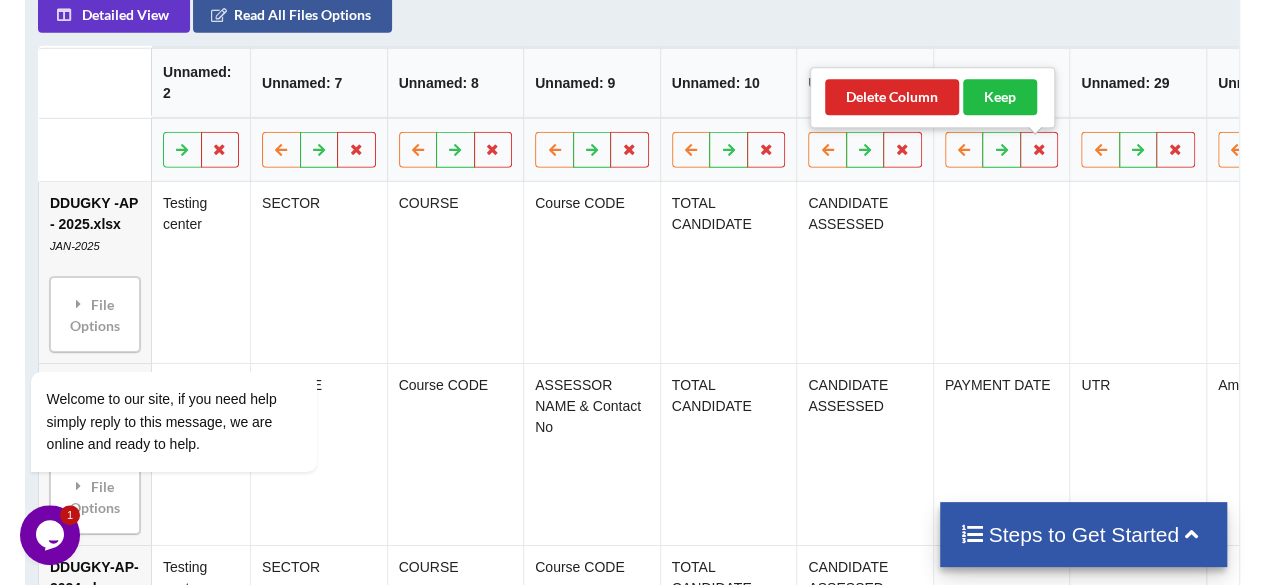click on "Unnamed: 29" at bounding box center [1138, 82] 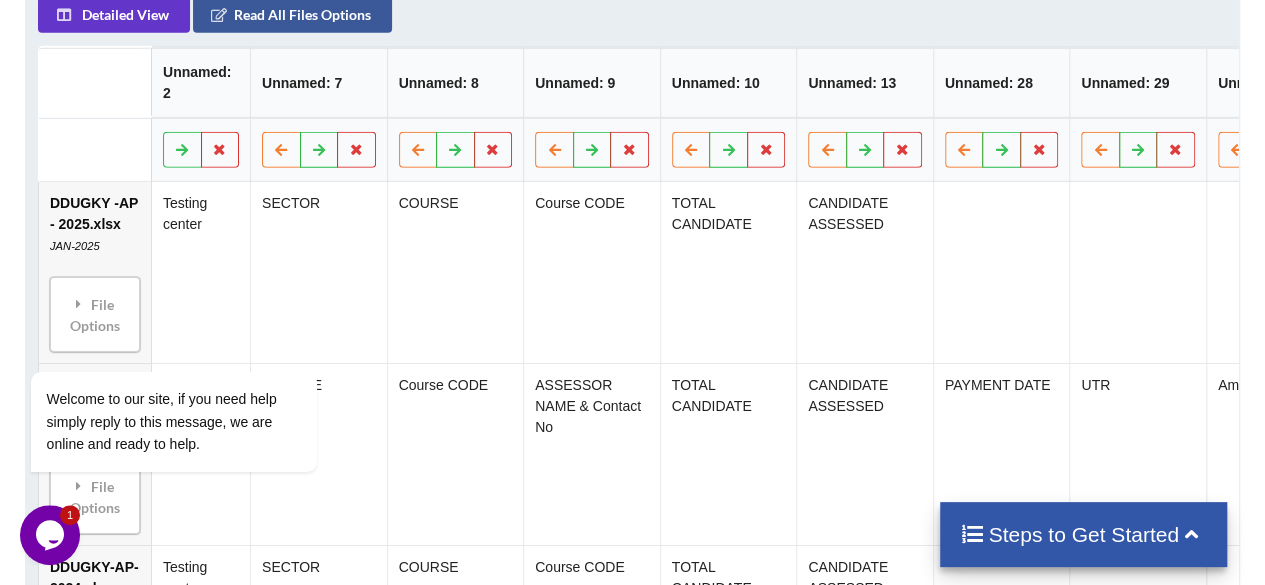 click on "Detailed View Read All Files Options Unnamed: 2 Unnamed: 7 Unnamed: 8 Unnamed: 9 Unnamed: 10 Unnamed: 13 Unnamed: 28 Unnamed: 29 Unnamed: 30 Unnamed: 31 DDUGKY -AP - 2025.xlsx JAN-2025 File Options Import Other Sheets File Options Delete File Move File Down Testing center SECTOR COURSE Course CODE TOTAL CANDIDATE CANDIDATE ASSESSED DDUGKY-AP 2023.xlsx apr-2023 File Options Import Other Sheets File Options Delete File Move File Up Move File Down Testing center COURSE Course CODE ASSESSOR NAME & Contact No TOTAL CANDIDATE CANDIDATE ASSESSED PAYMENT DATE UTR Amount Remarks DDUGKY-AP-2024.xlsx Jan-2024 File Options Import Other Sheets File Options Delete File Move File Up Testing center SECTOR COURSE Course CODE TOTAL CANDIDATE CANDIDATE ASSESSED" at bounding box center [632, 361] 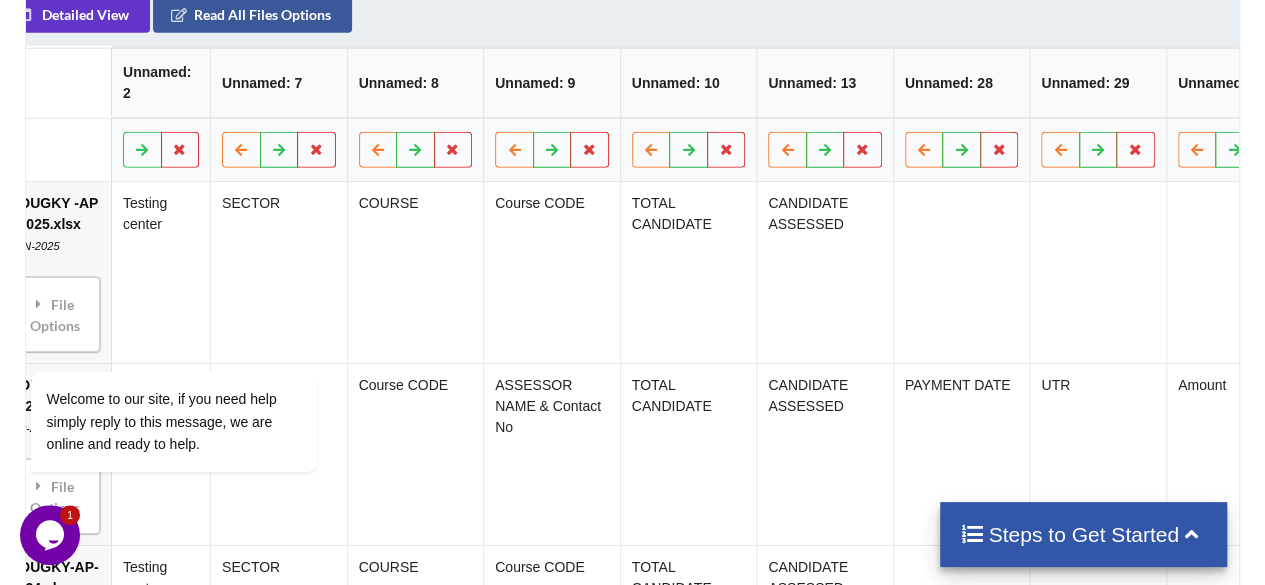 scroll, scrollTop: 0, scrollLeft: 199, axis: horizontal 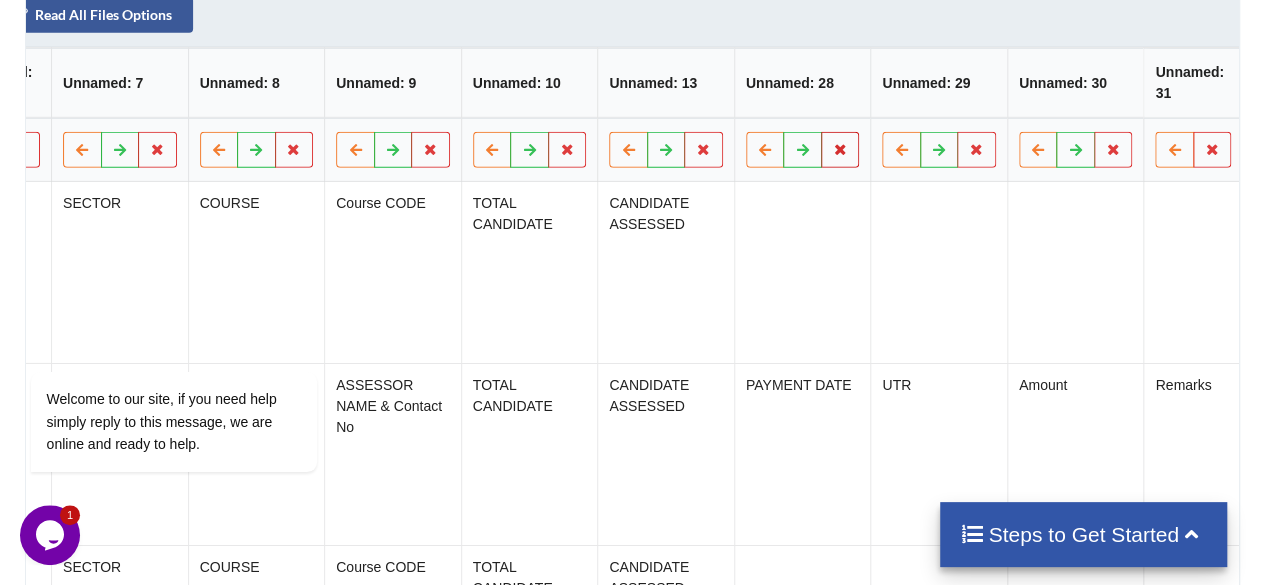 click at bounding box center [840, 149] 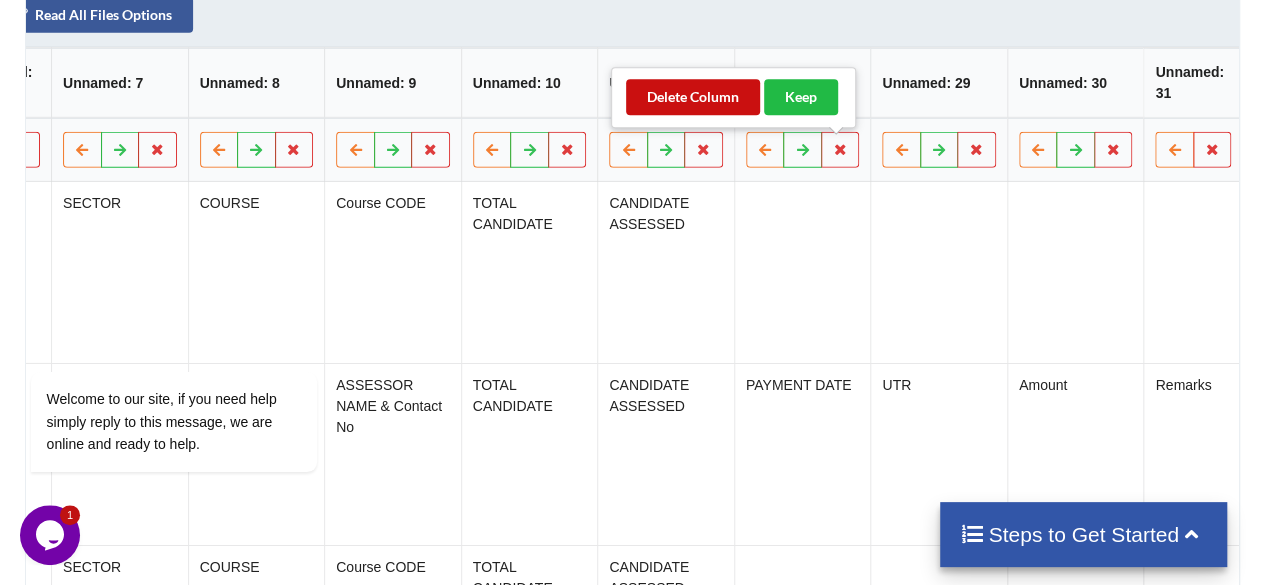 click on "Delete Column" at bounding box center [693, 97] 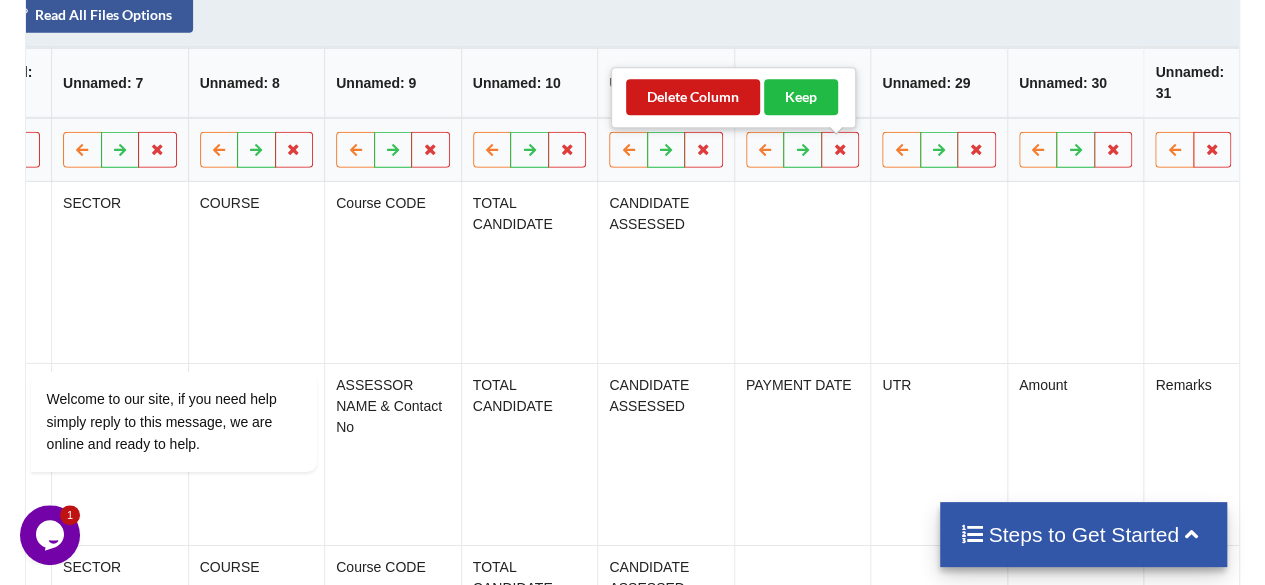 scroll, scrollTop: 0, scrollLeft: 63, axis: horizontal 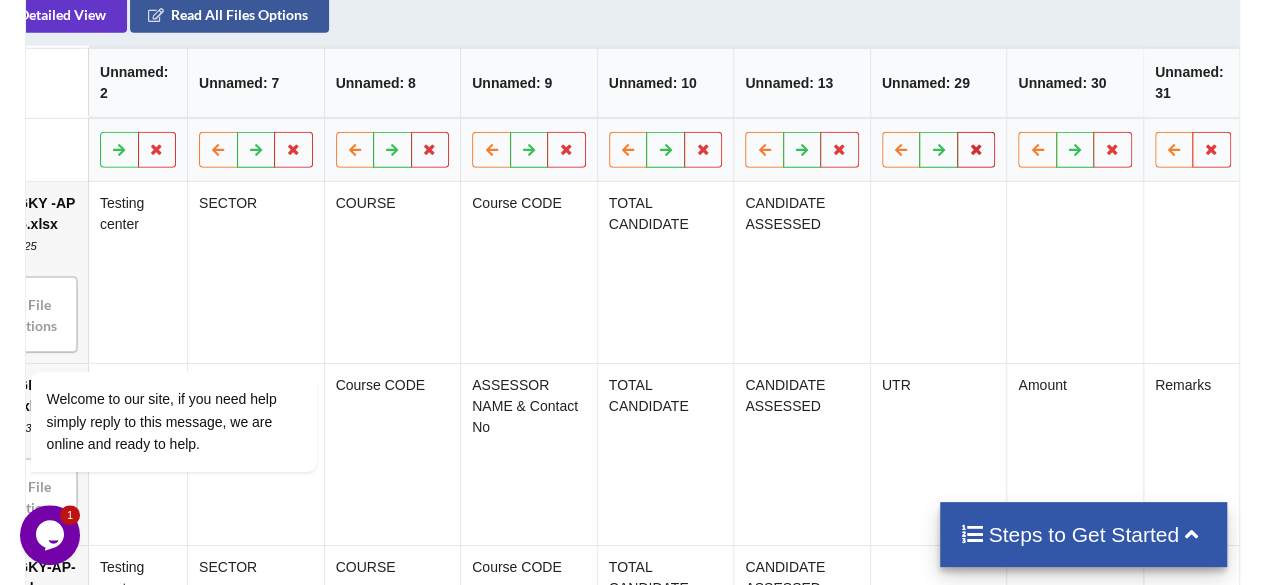click at bounding box center (976, 149) 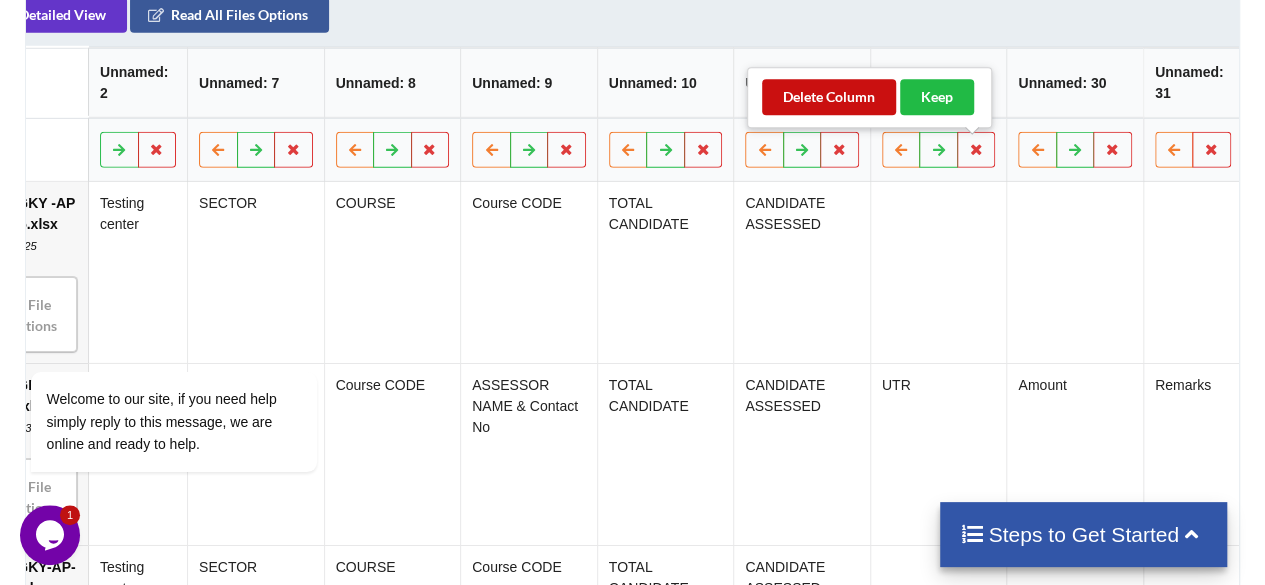 click on "Delete Column" at bounding box center (829, 97) 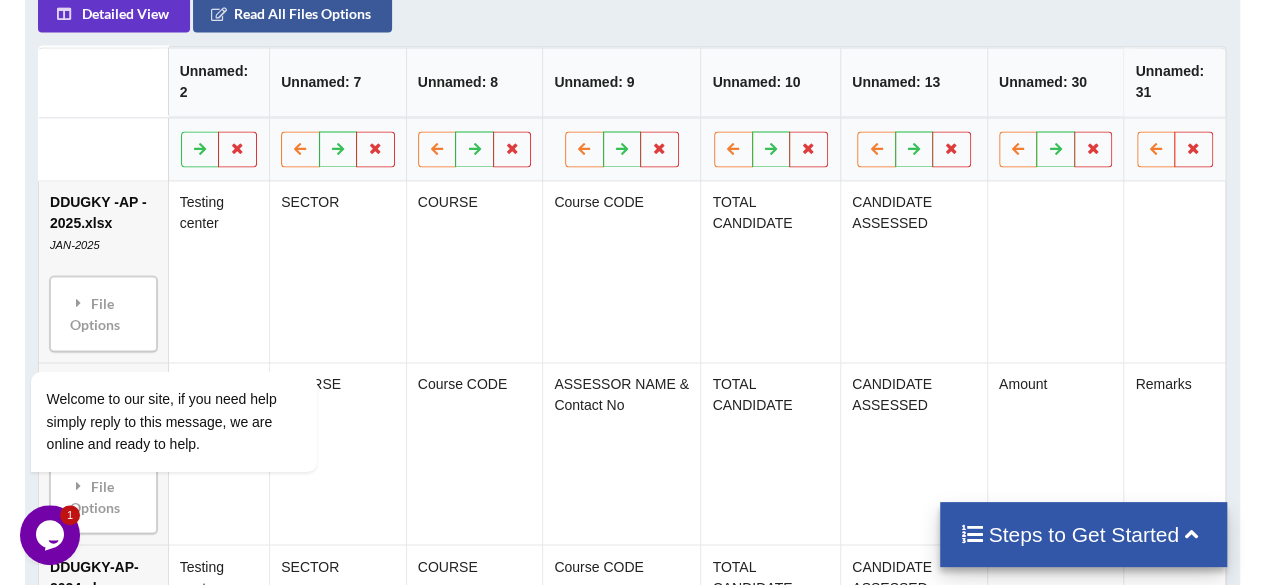 scroll, scrollTop: 0, scrollLeft: 0, axis: both 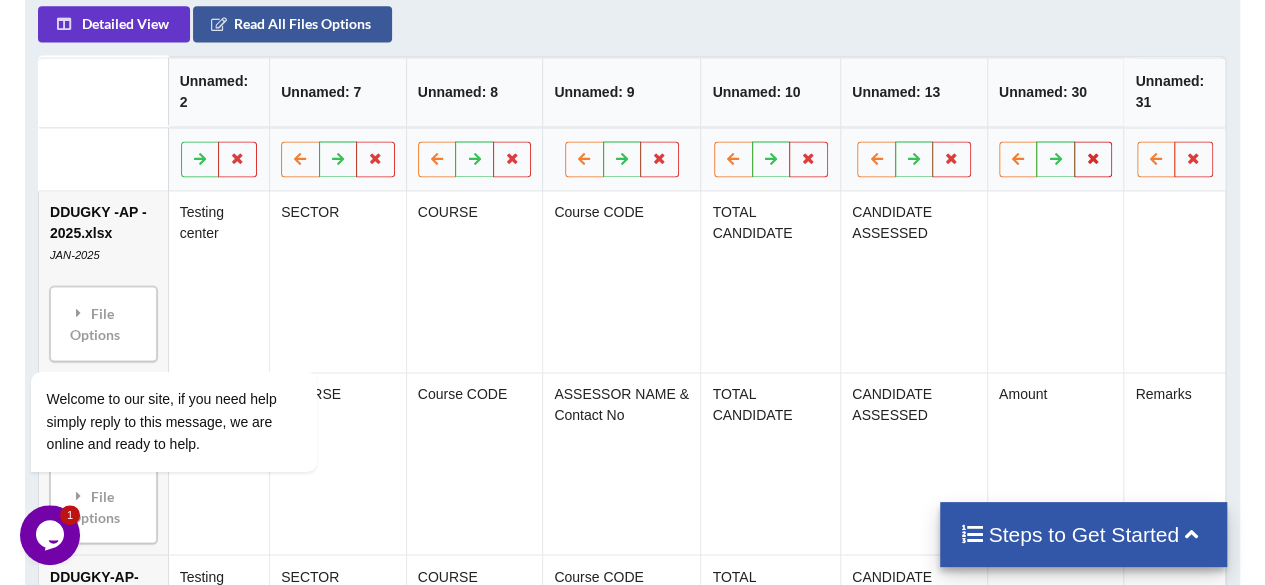 click at bounding box center (1093, 159) 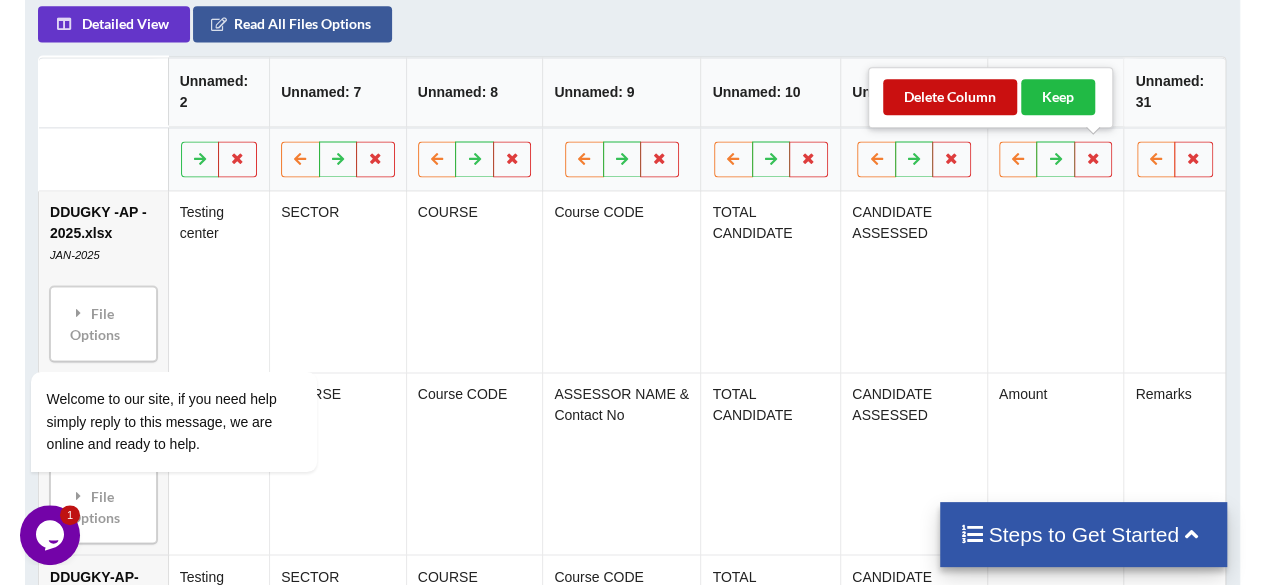click on "Delete Column" at bounding box center [950, 97] 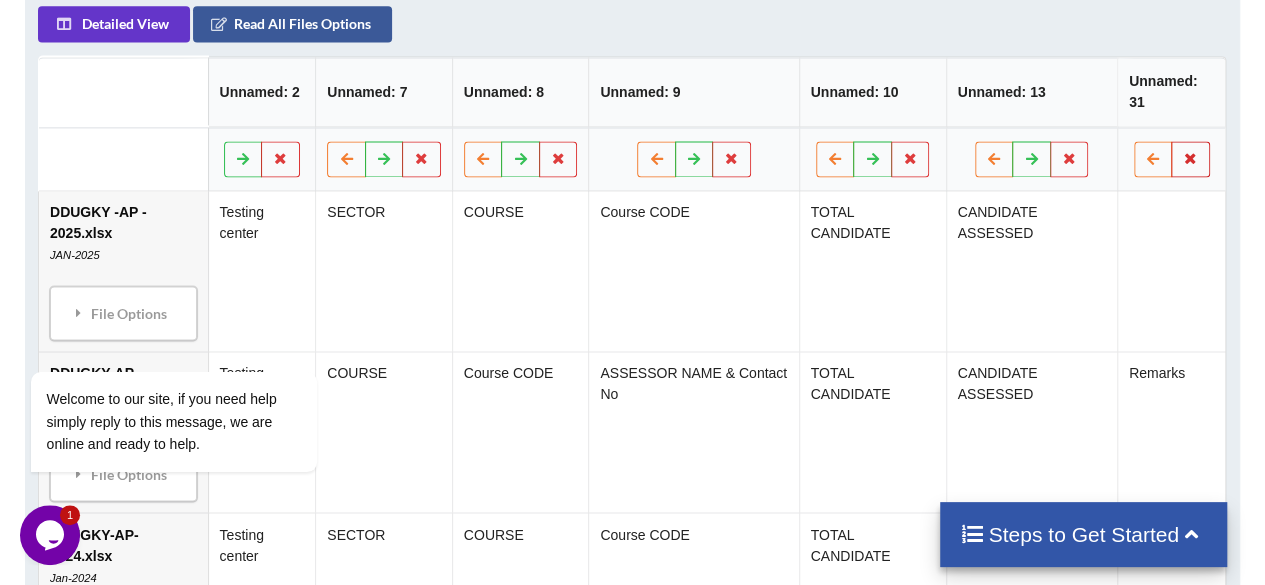 click at bounding box center [1190, 158] 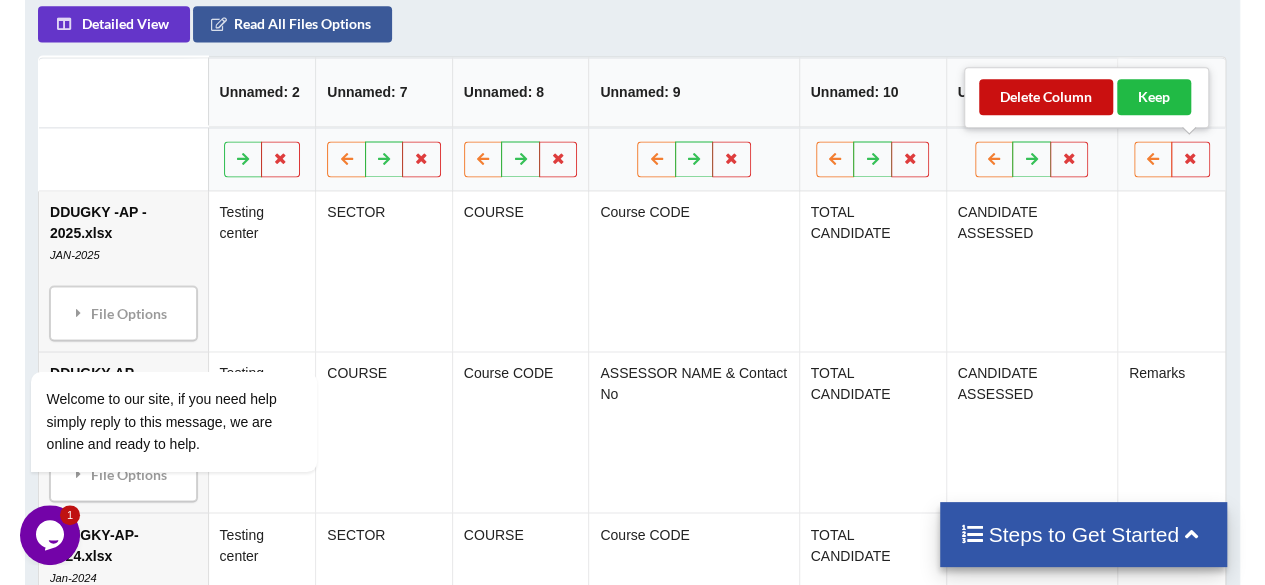 click on "Delete Column" at bounding box center (1046, 97) 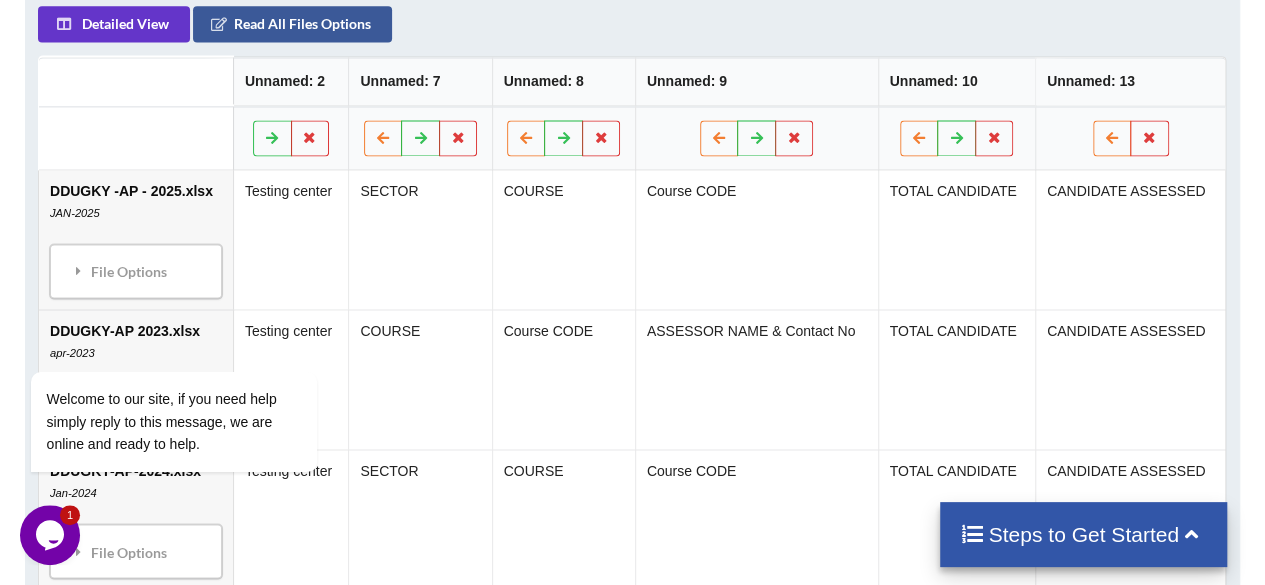 click on "Unnamed: 9" at bounding box center [756, 81] 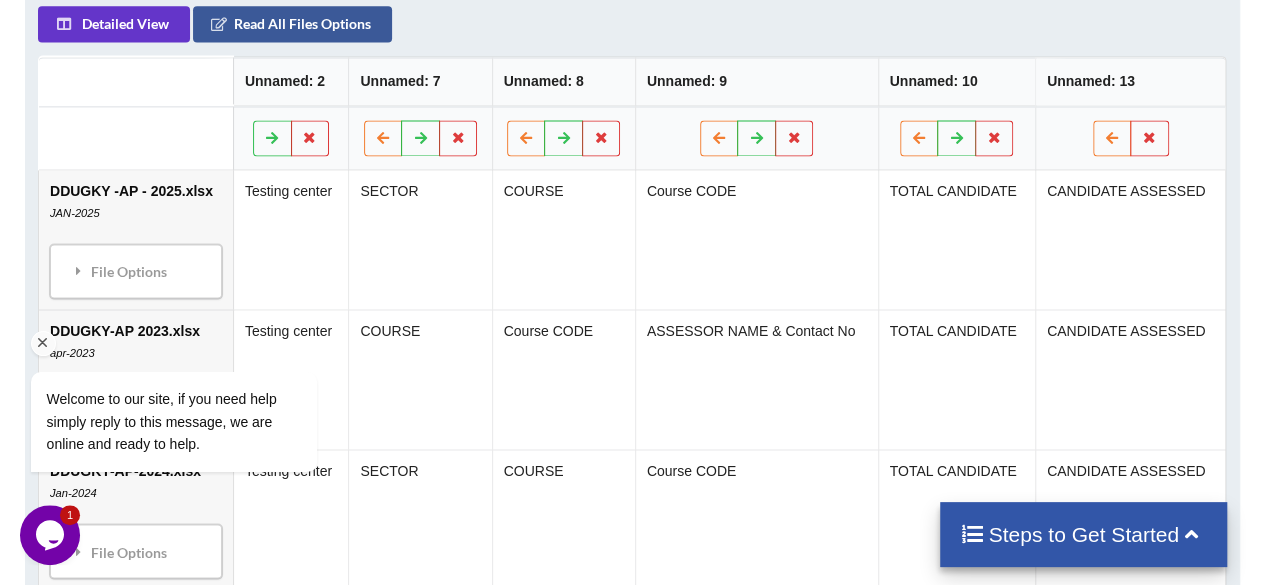 click on "Welcome to our site, if you need help simply reply to this message, we are online and ready to help." at bounding box center (200, 402) 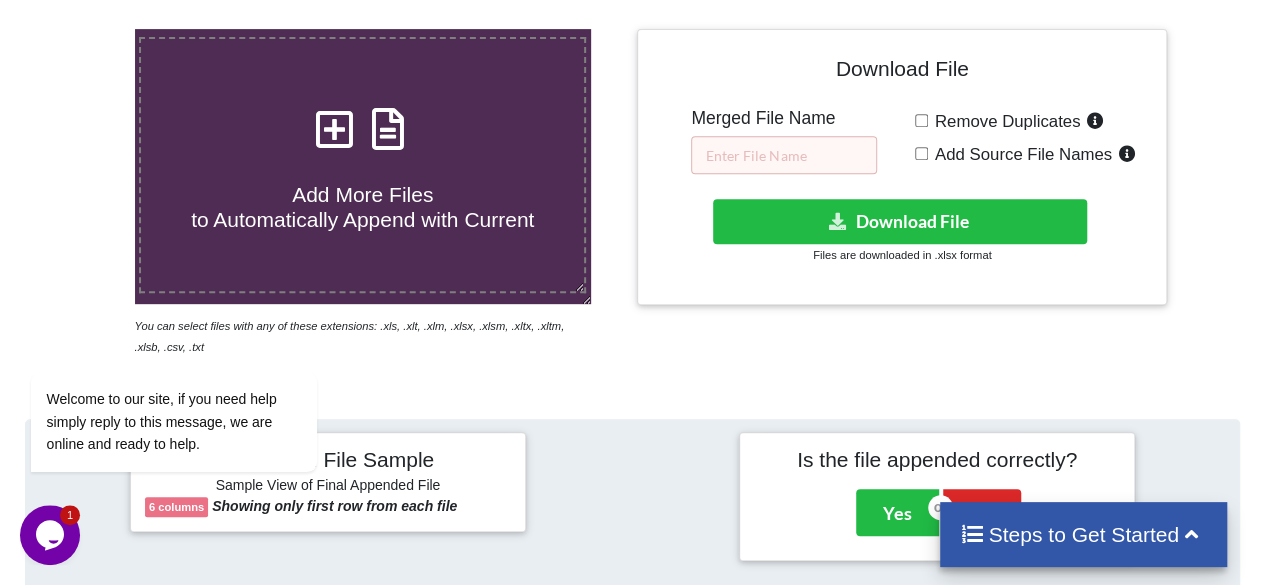 scroll, scrollTop: 379, scrollLeft: 0, axis: vertical 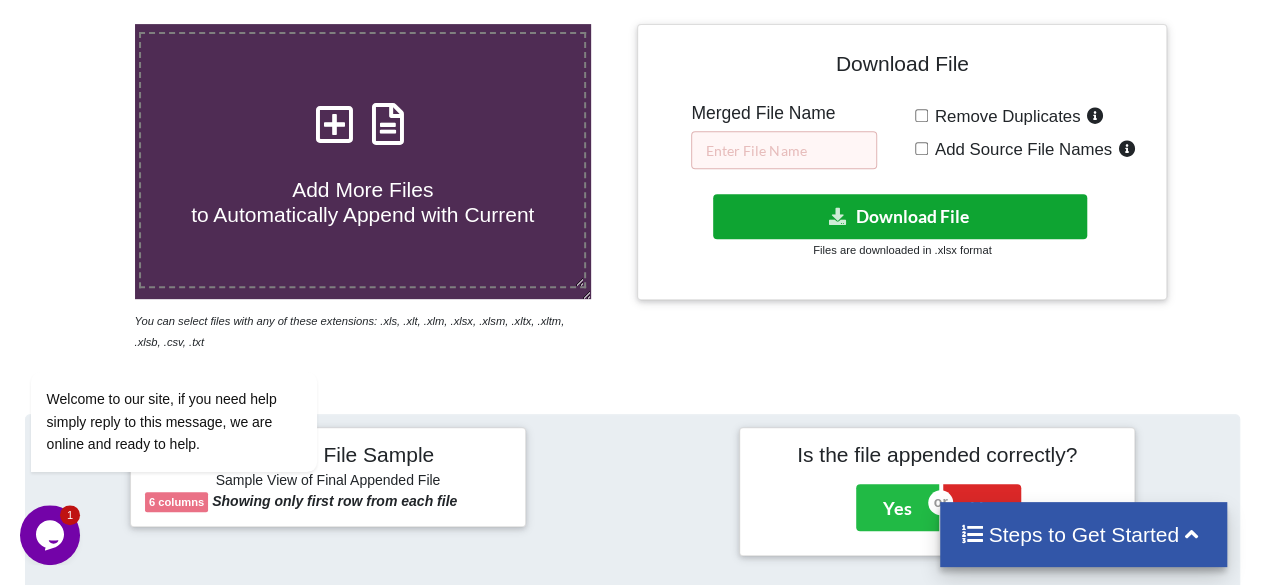 click on "Download File" at bounding box center [900, 216] 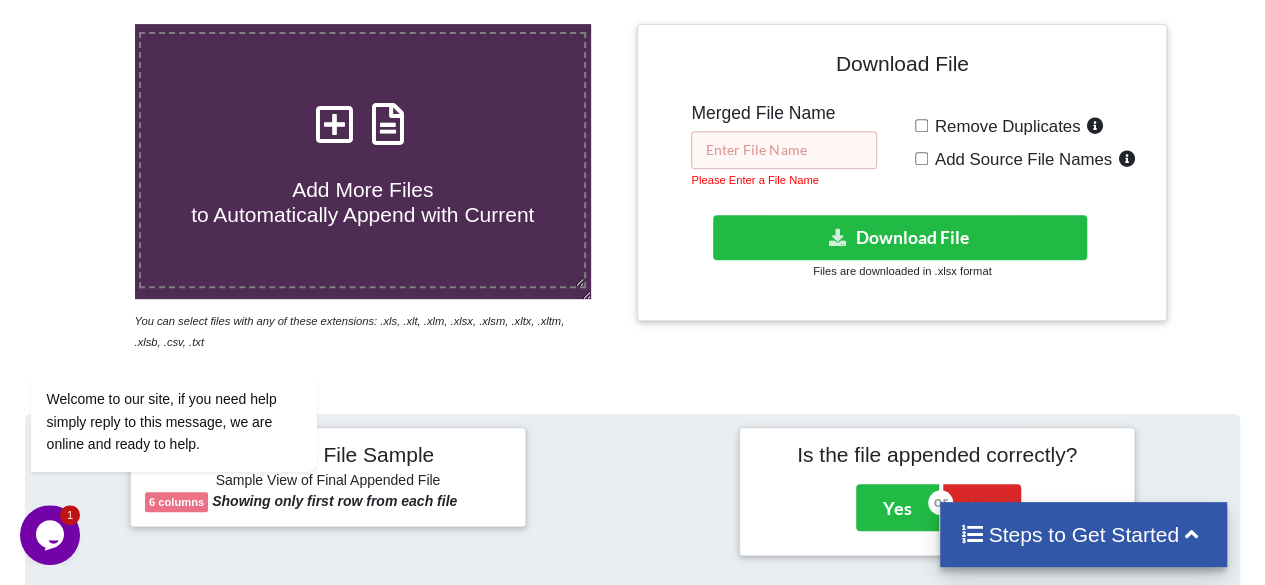 click at bounding box center [784, 150] 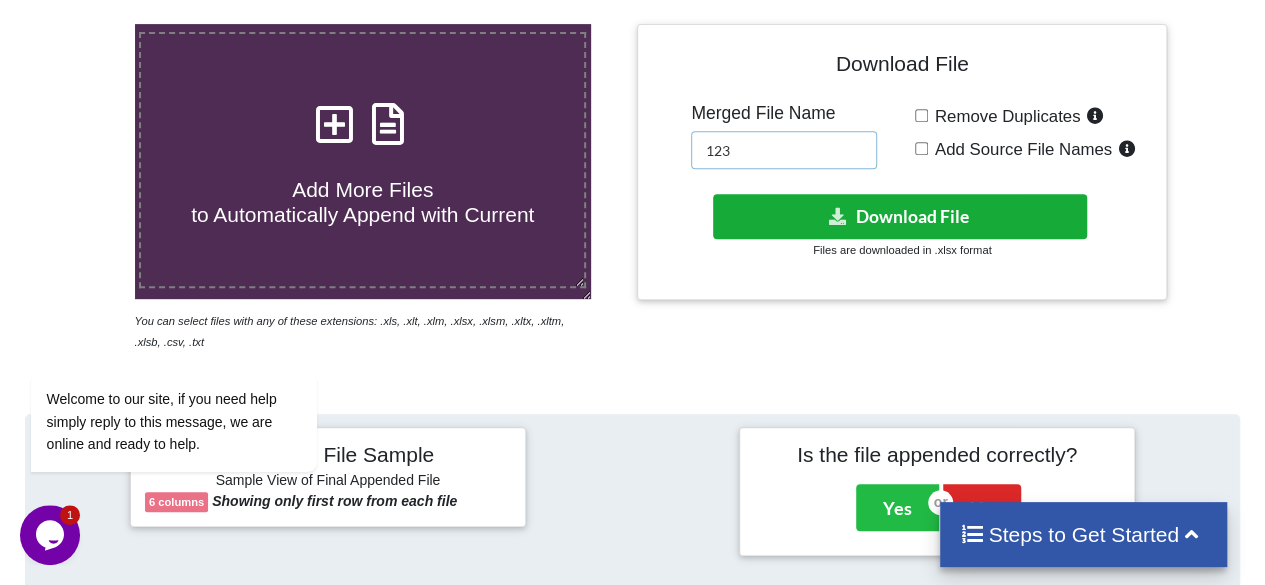 type on "123" 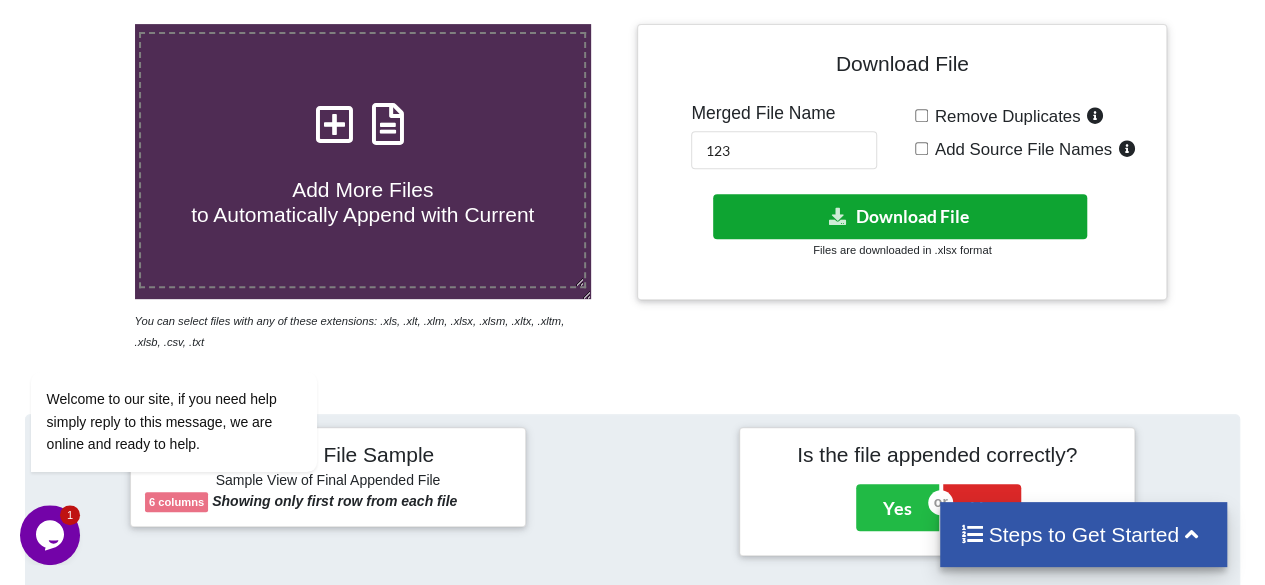 click at bounding box center (838, 215) 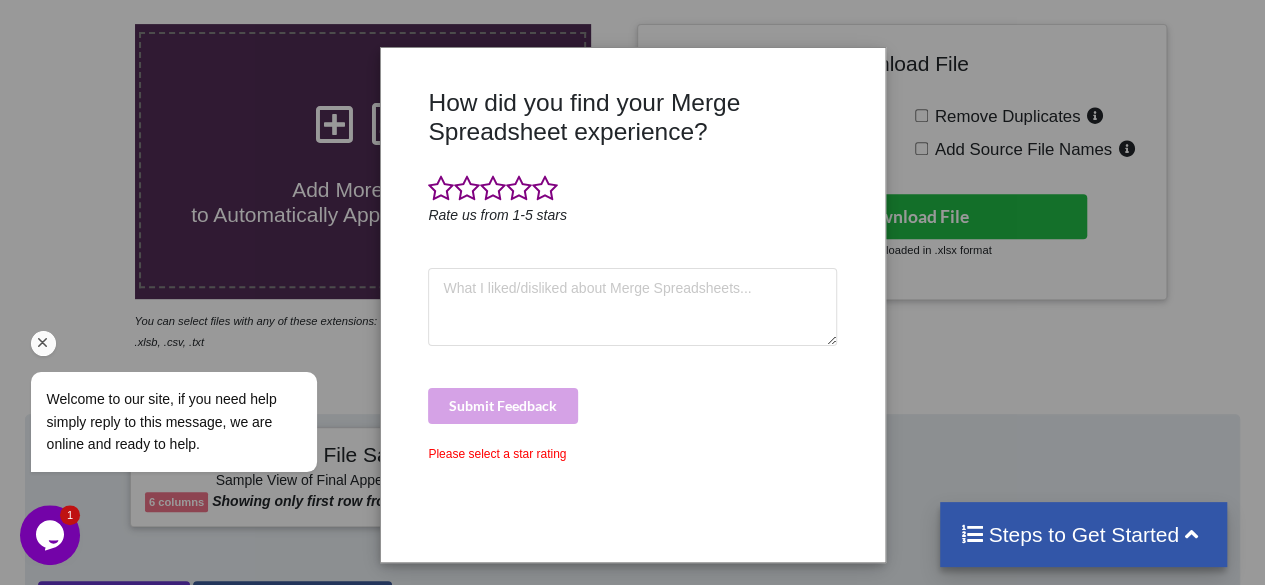 click at bounding box center (43, 343) 